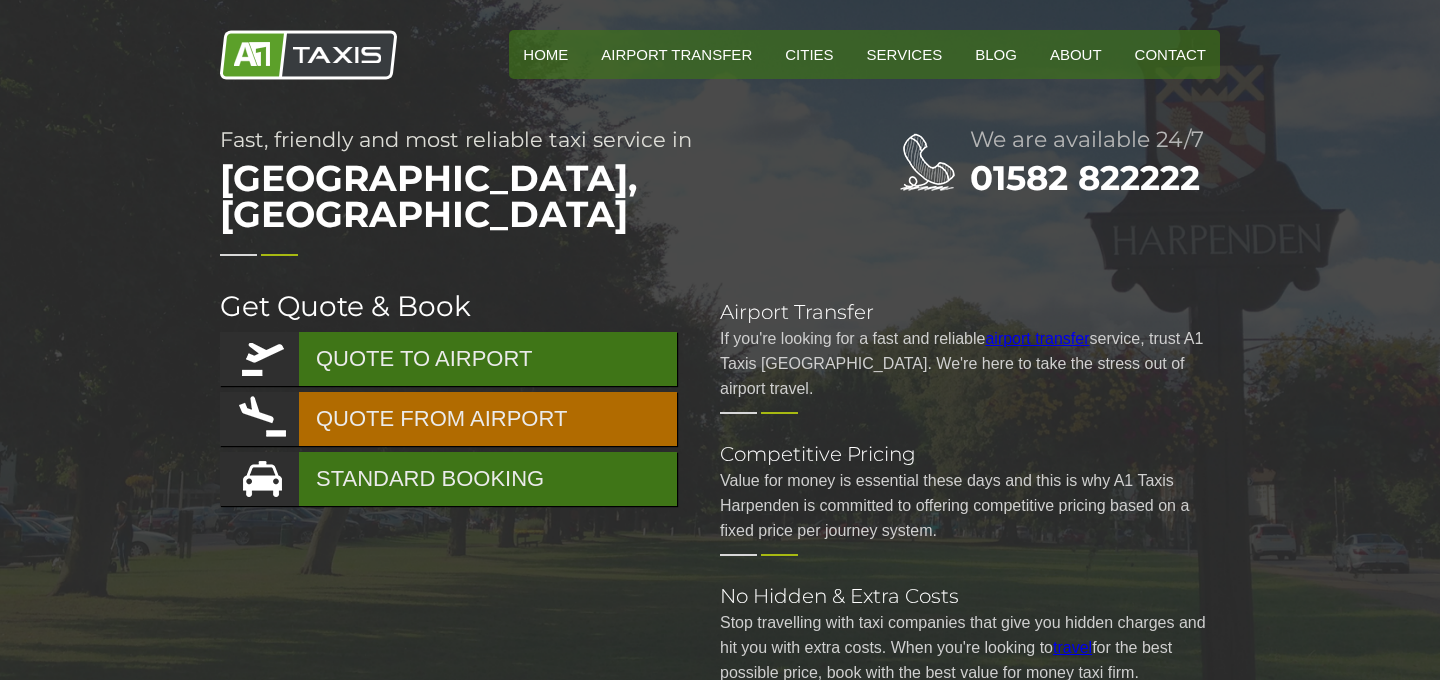 scroll, scrollTop: 0, scrollLeft: 0, axis: both 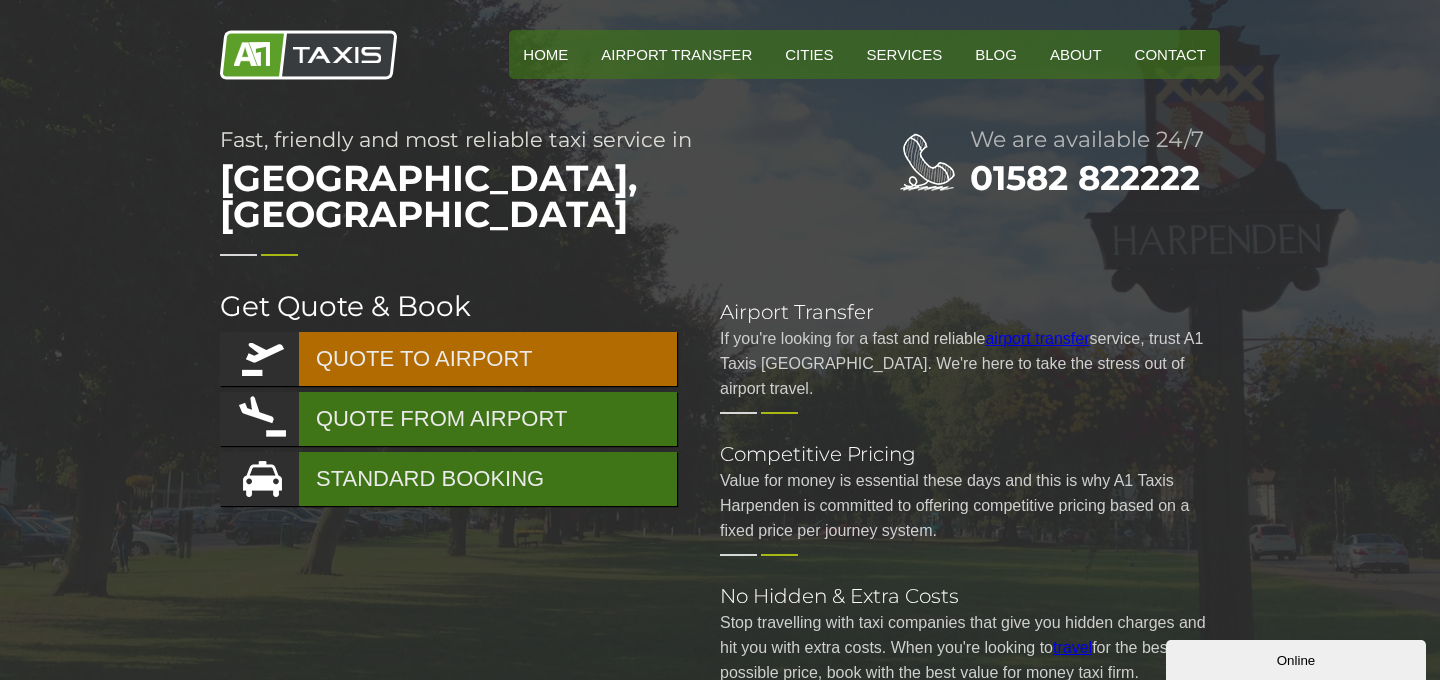 click on "QUOTE TO AIRPORT" at bounding box center (448, 359) 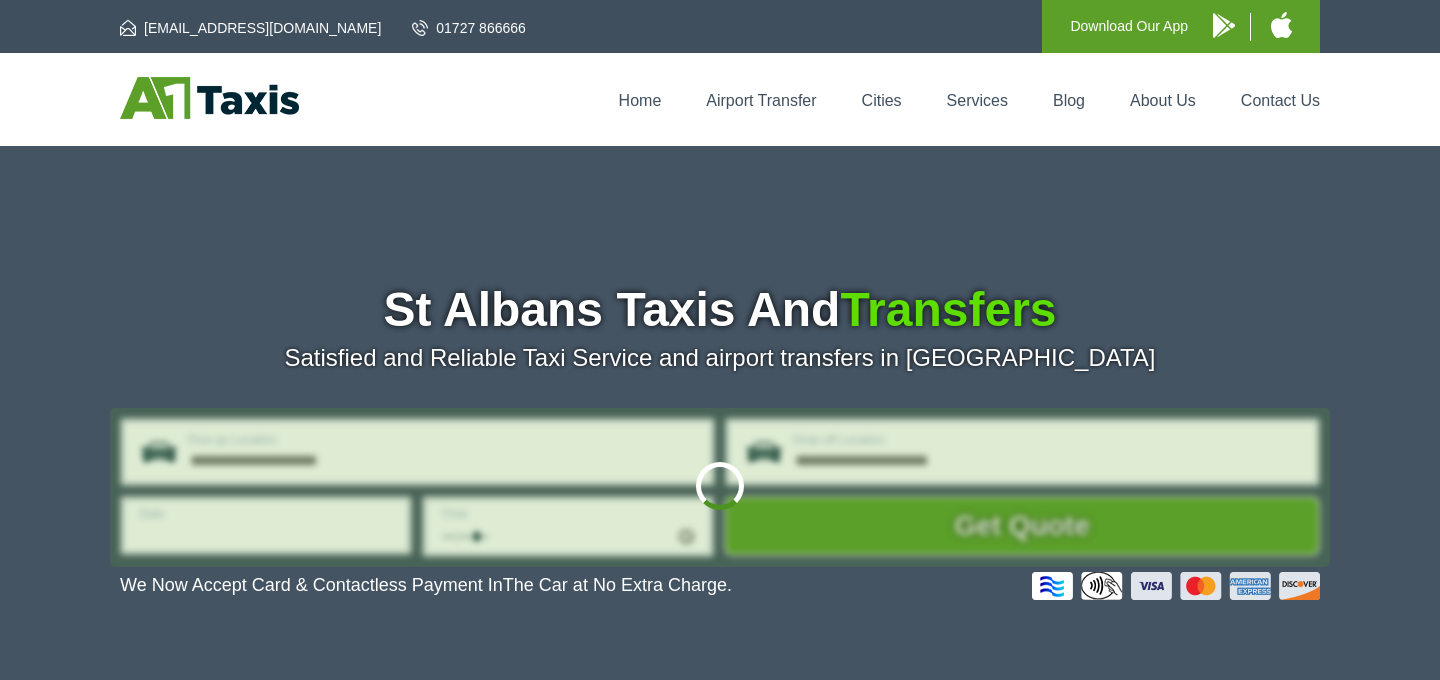 scroll, scrollTop: 0, scrollLeft: 0, axis: both 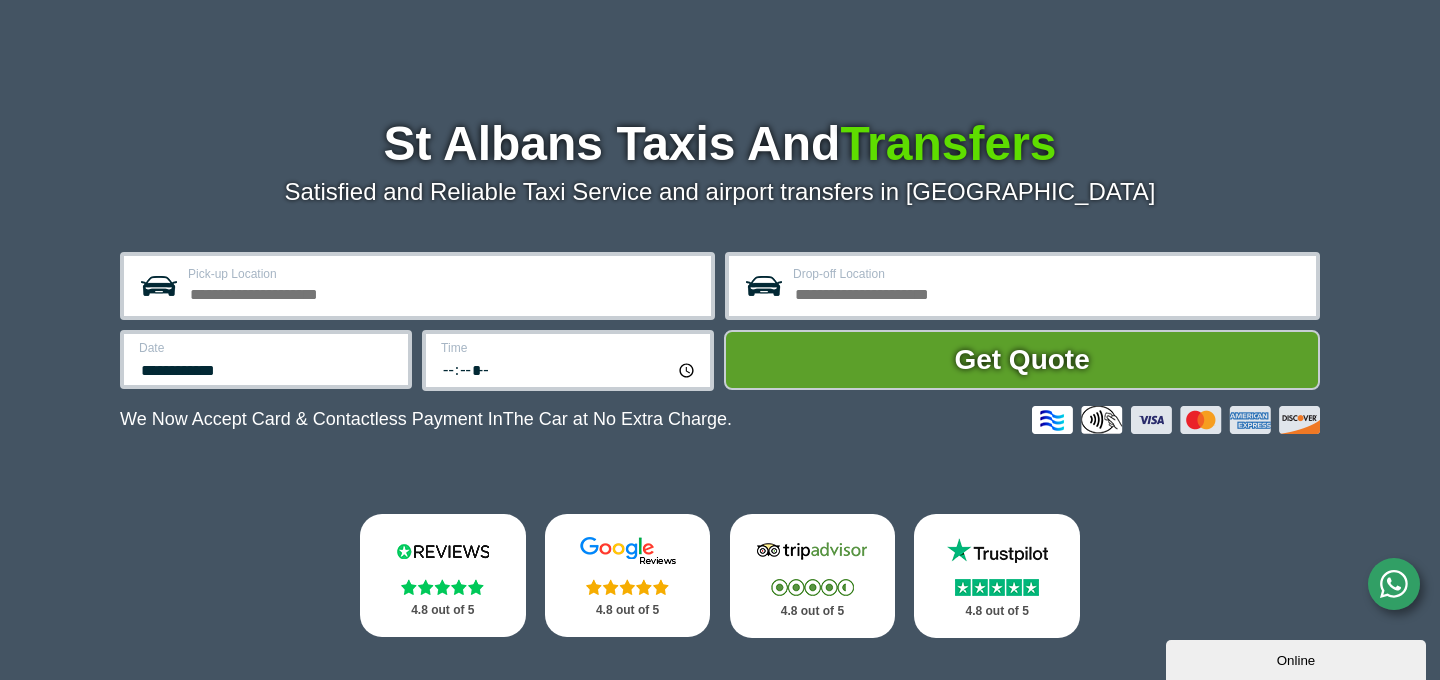 click on "Pick-up Location" at bounding box center (443, 292) 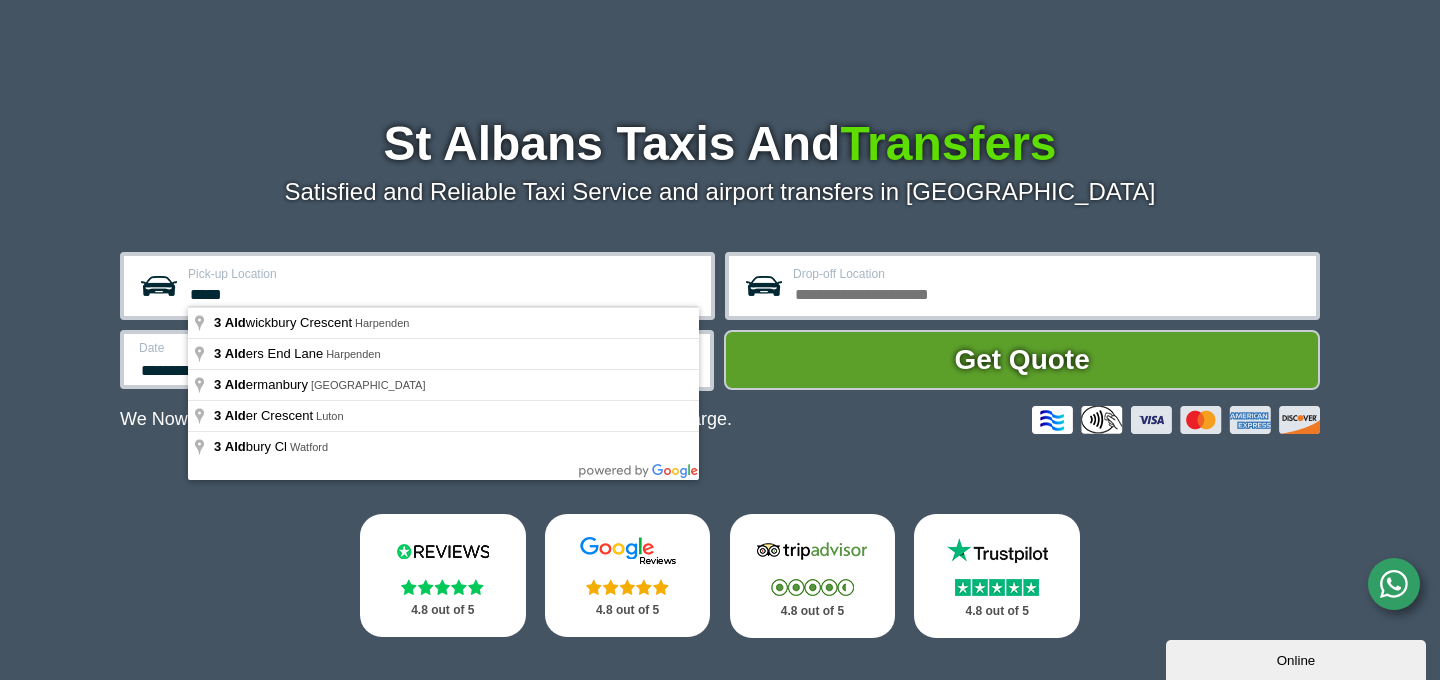type on "**********" 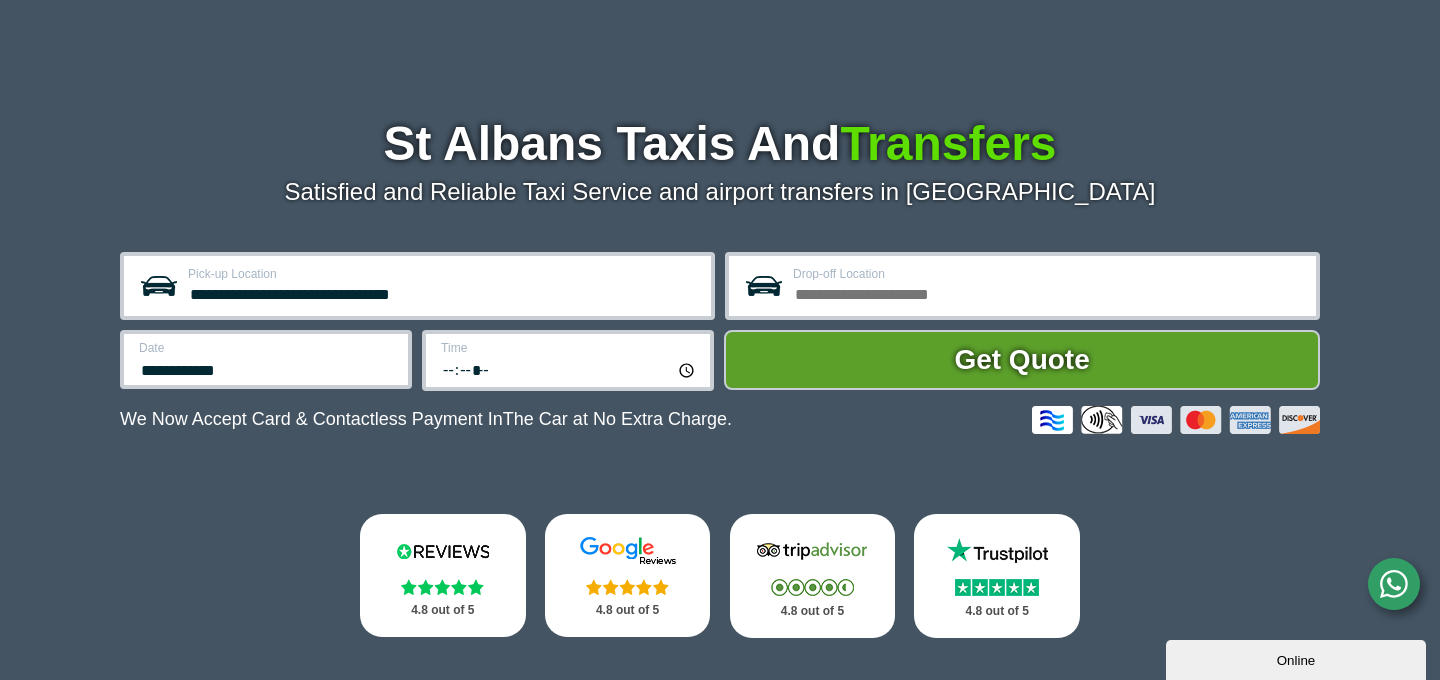 click on "Drop-off Location" at bounding box center [1048, 292] 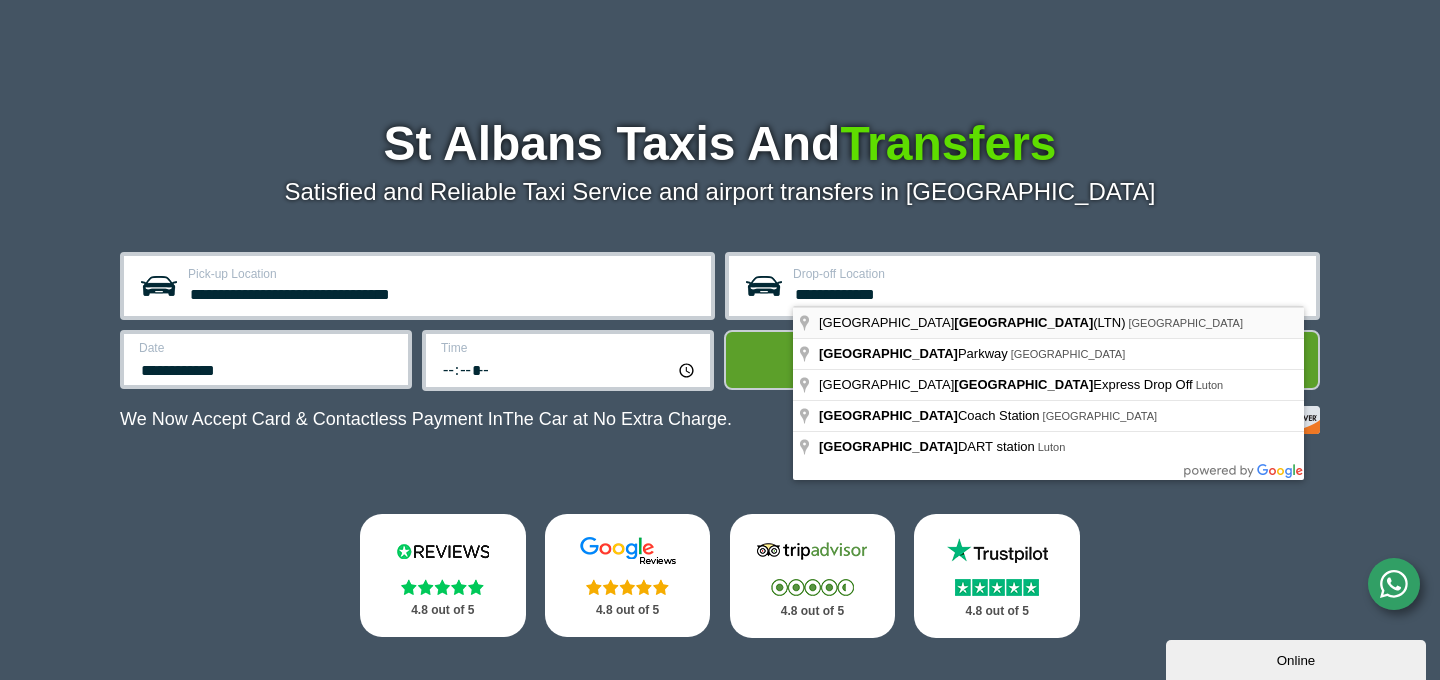 type on "**********" 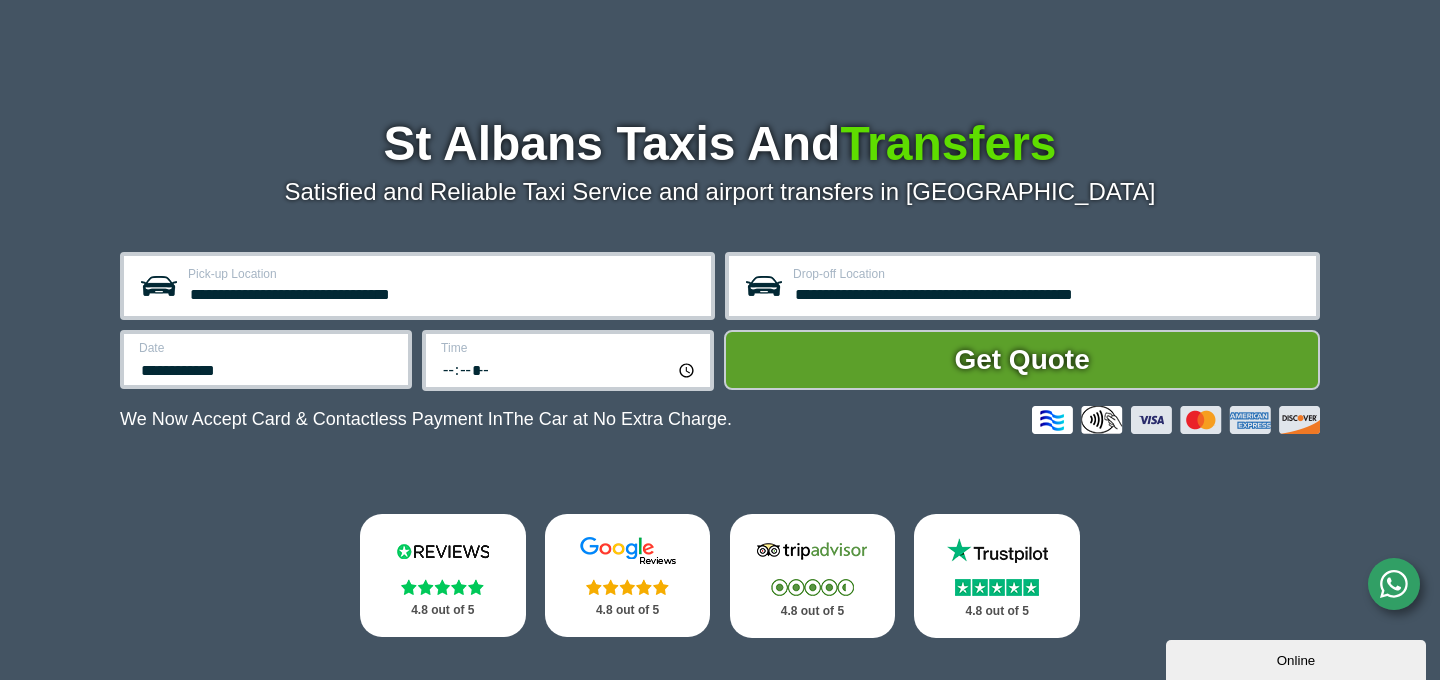 click on "**********" at bounding box center [267, 368] 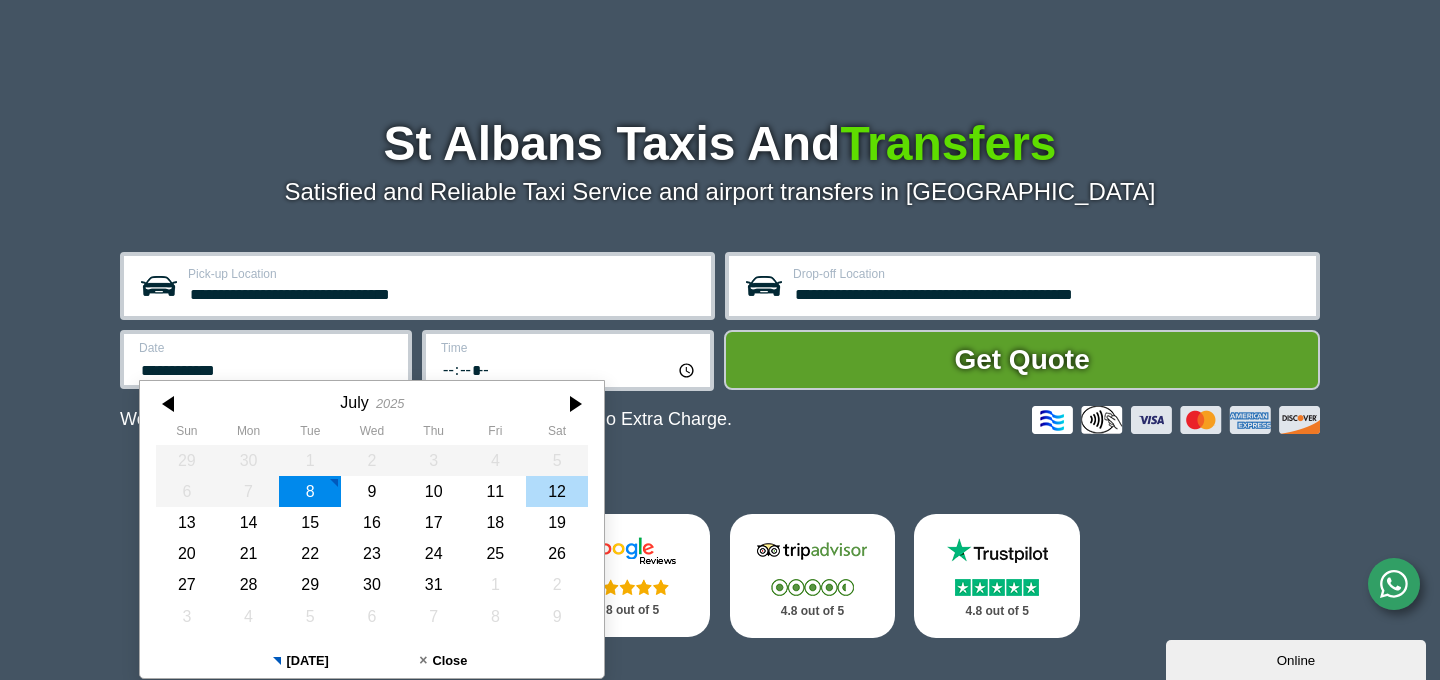 click on "12" at bounding box center (557, 491) 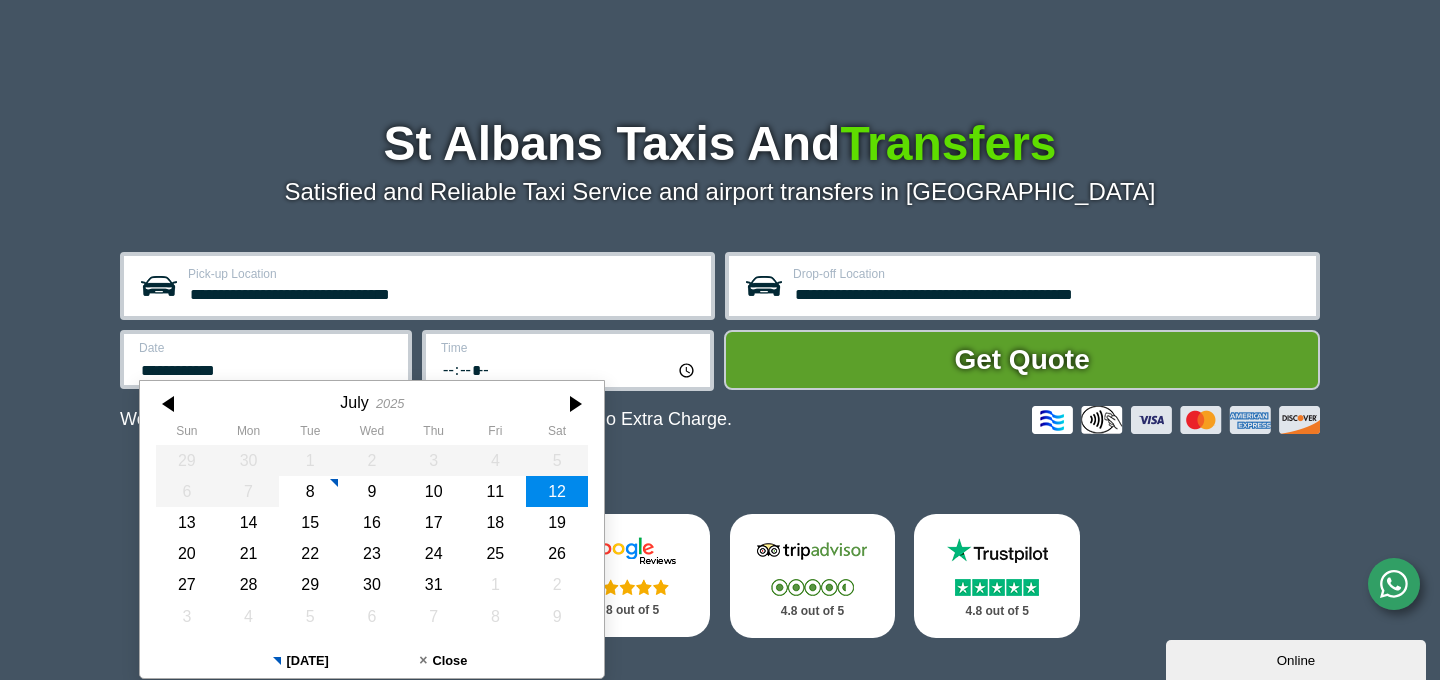 click on "**********" at bounding box center [266, 359] 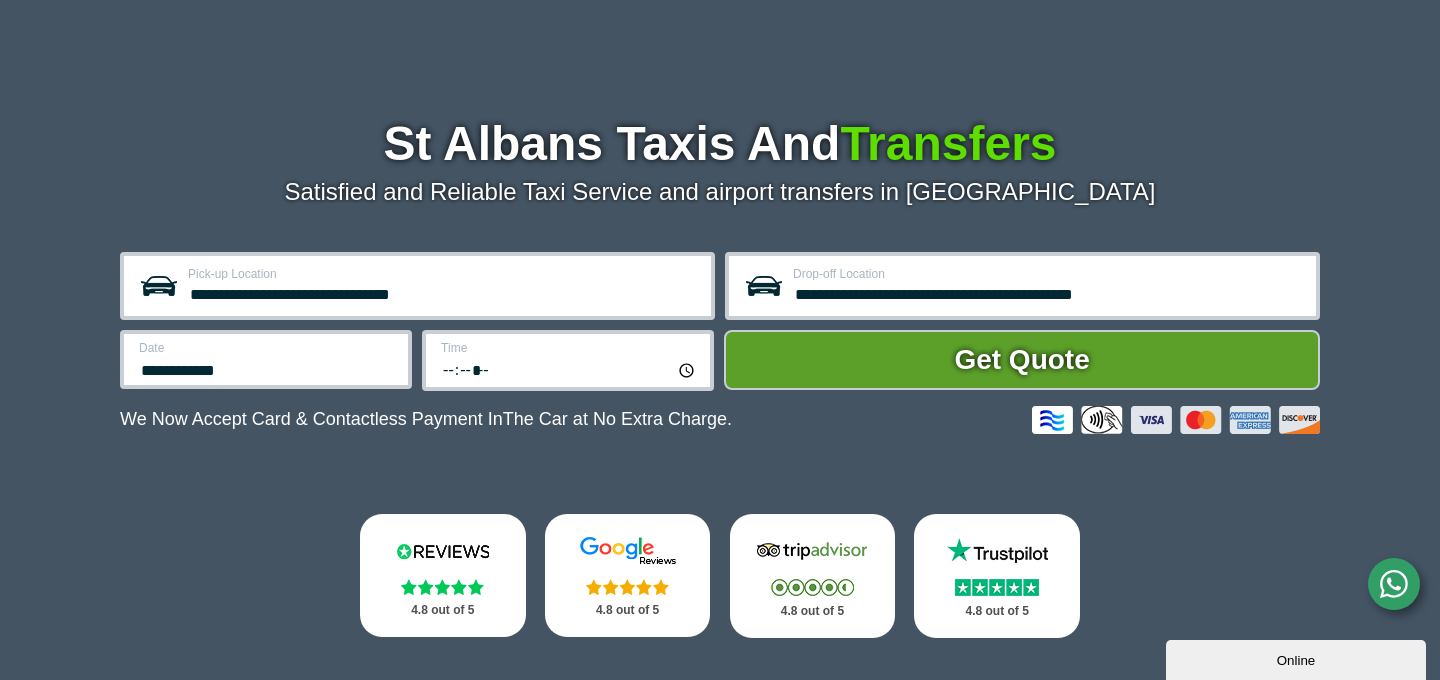 click on "*****" at bounding box center [569, 369] 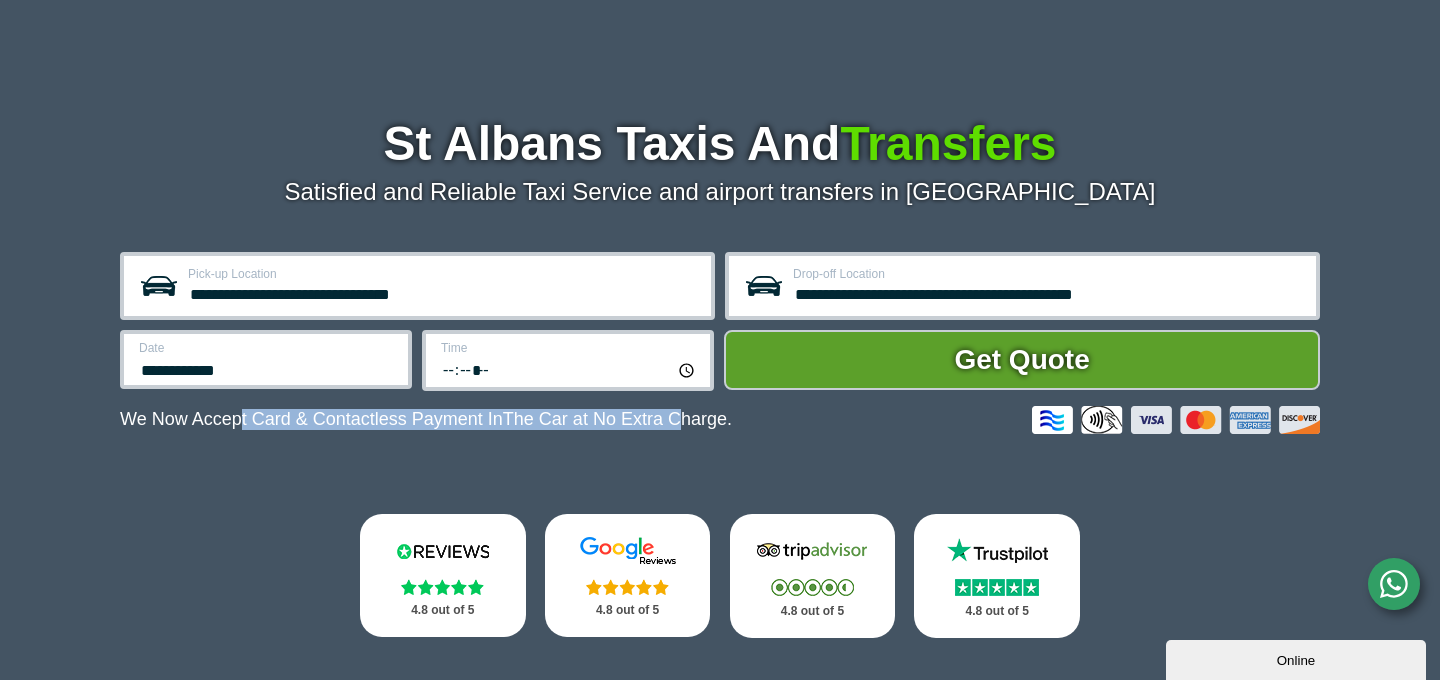 drag, startPoint x: 100, startPoint y: 424, endPoint x: 682, endPoint y: 427, distance: 582.00775 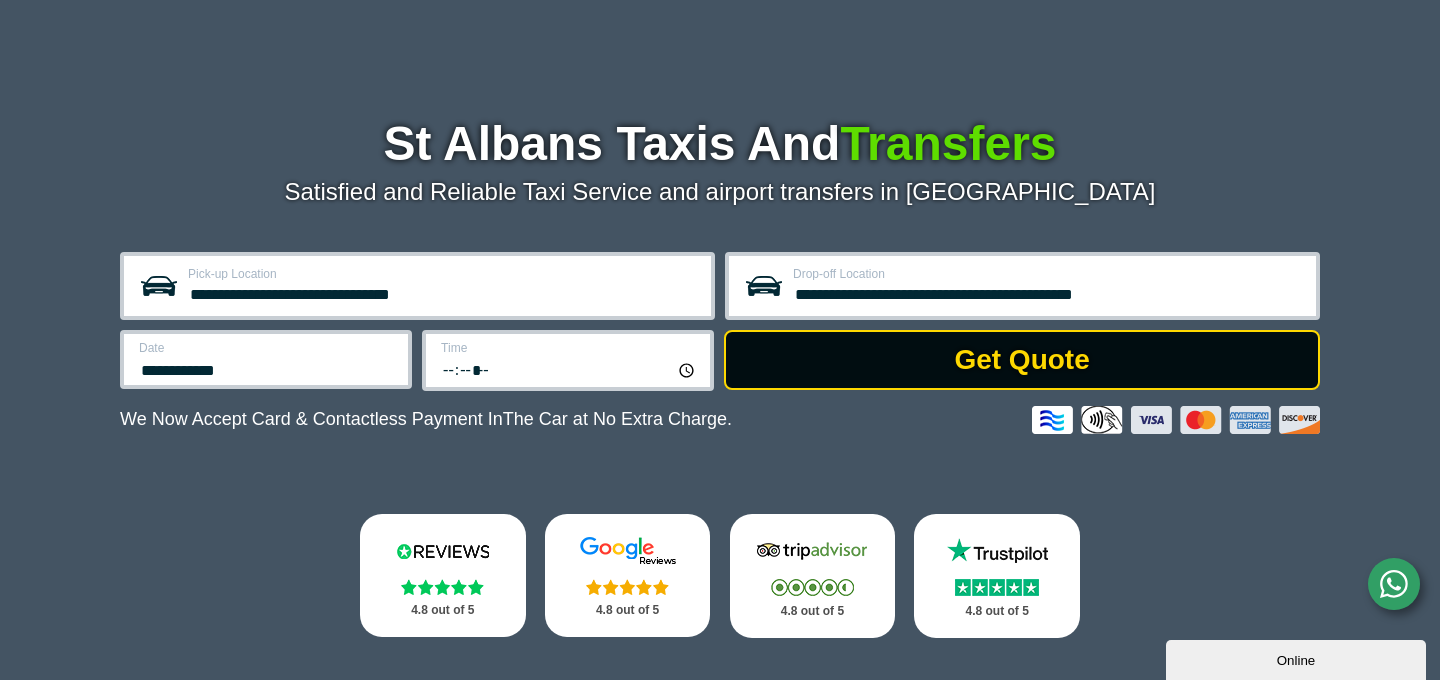 click on "Get Quote" at bounding box center [1022, 360] 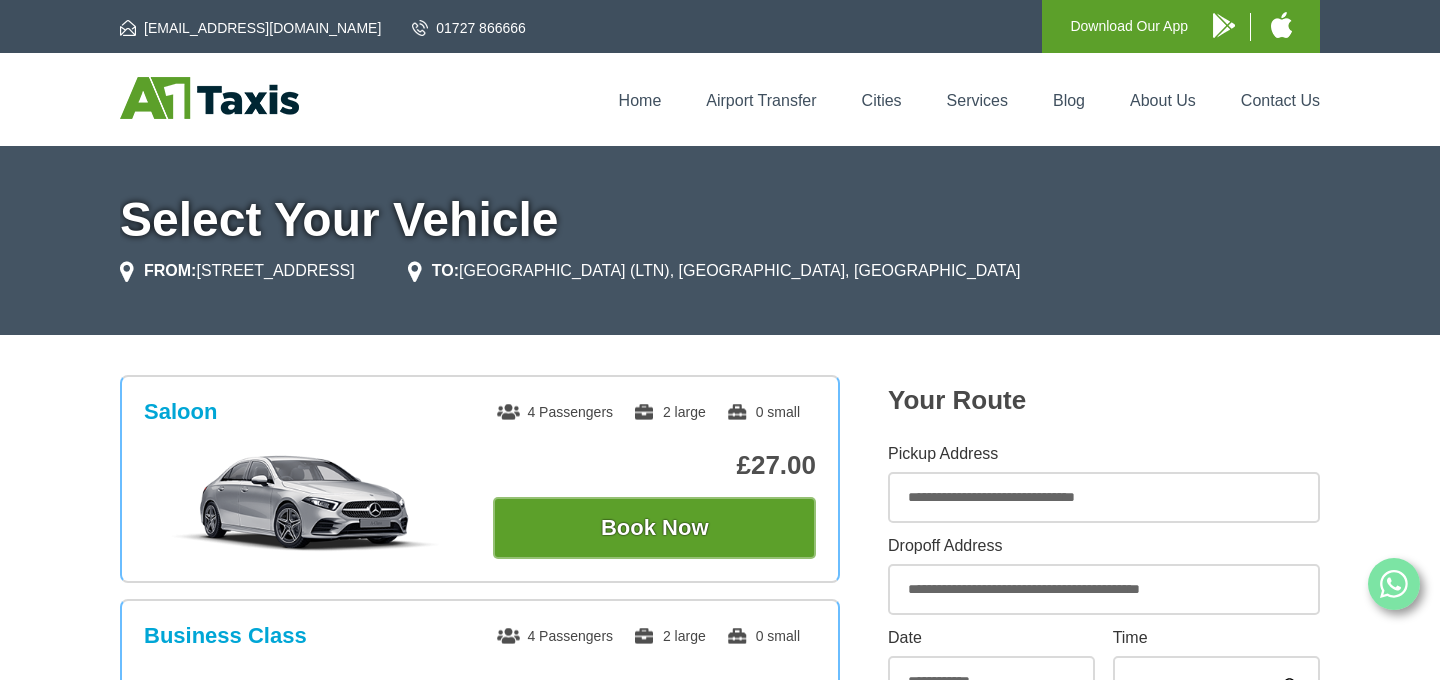 scroll, scrollTop: 0, scrollLeft: 0, axis: both 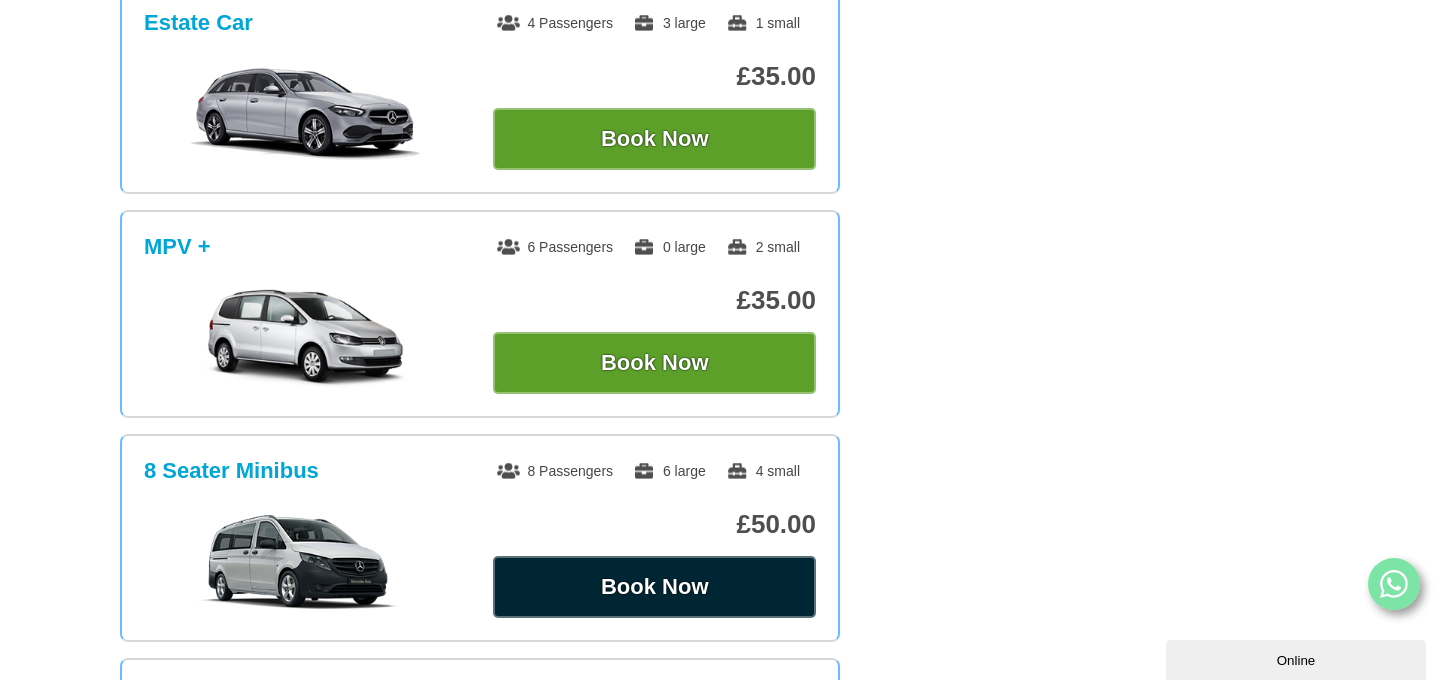 click on "Book Now" at bounding box center (654, 587) 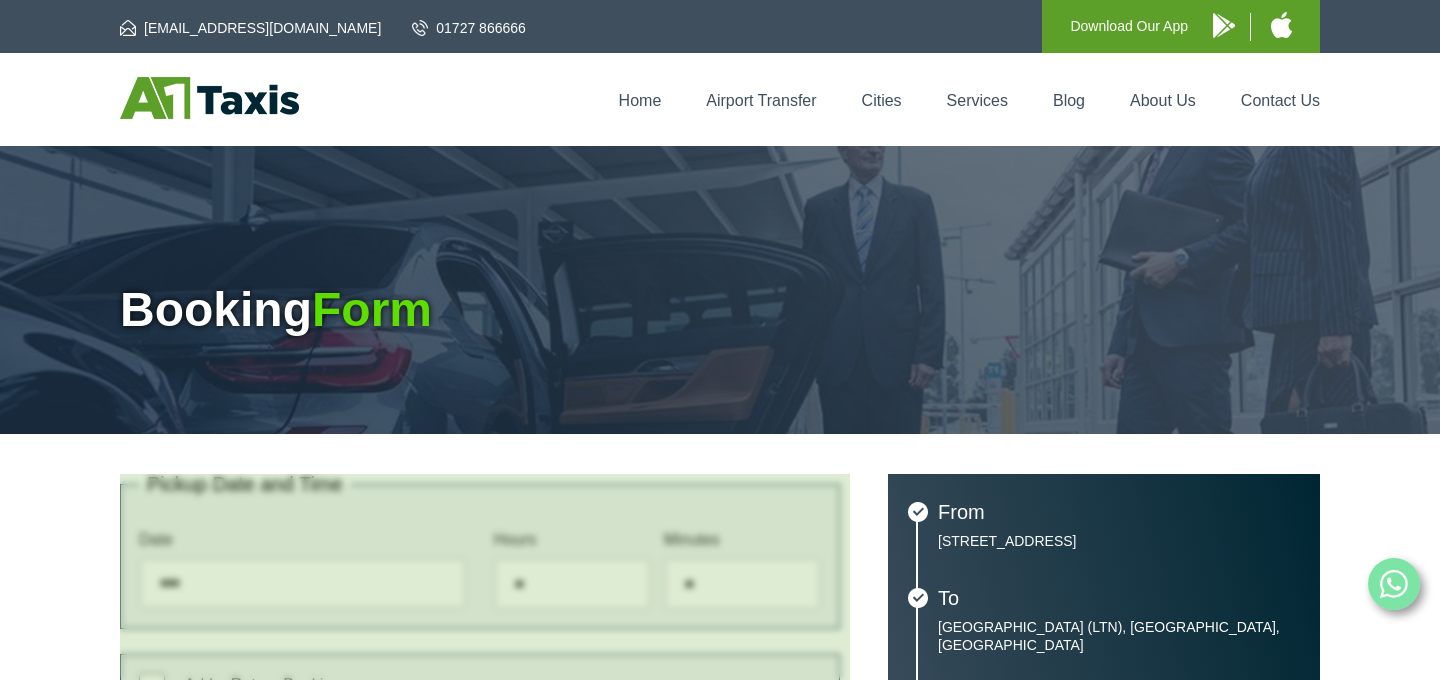 scroll, scrollTop: 0, scrollLeft: 0, axis: both 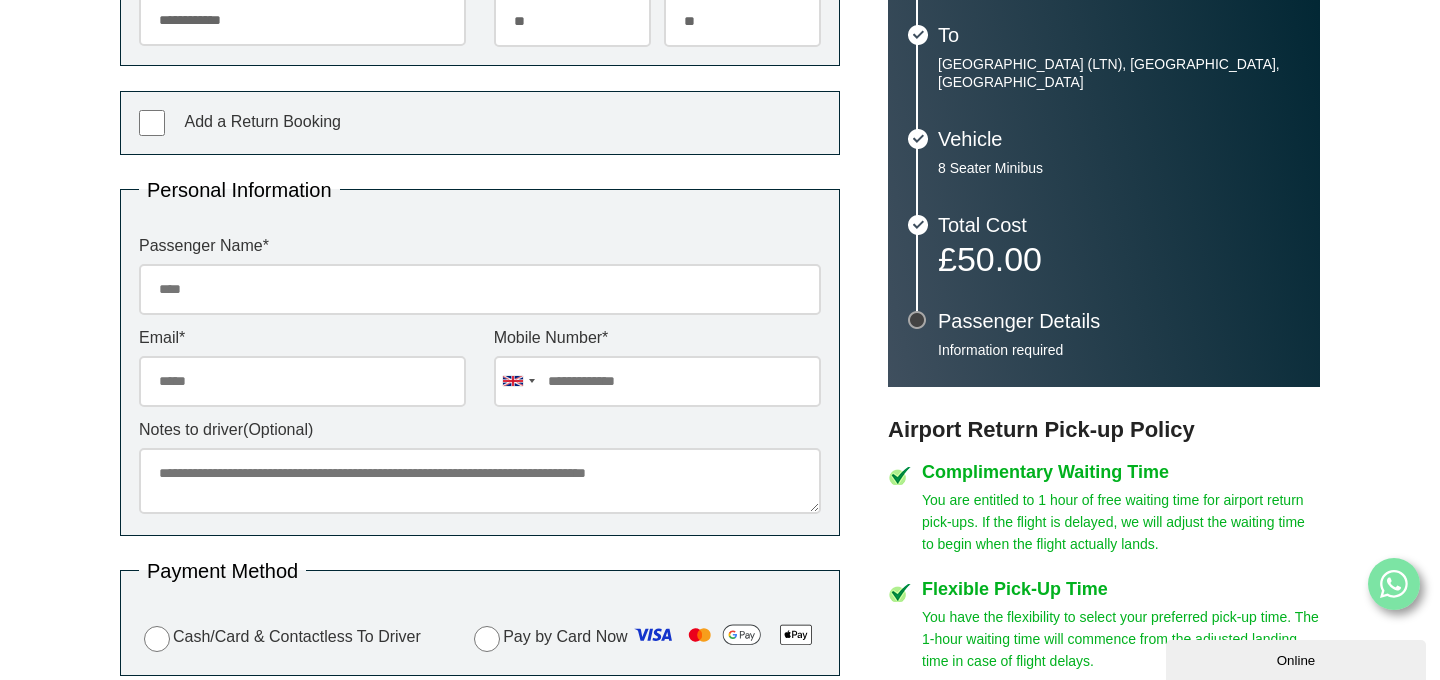 drag, startPoint x: 1074, startPoint y: 481, endPoint x: 1298, endPoint y: 524, distance: 228.08989 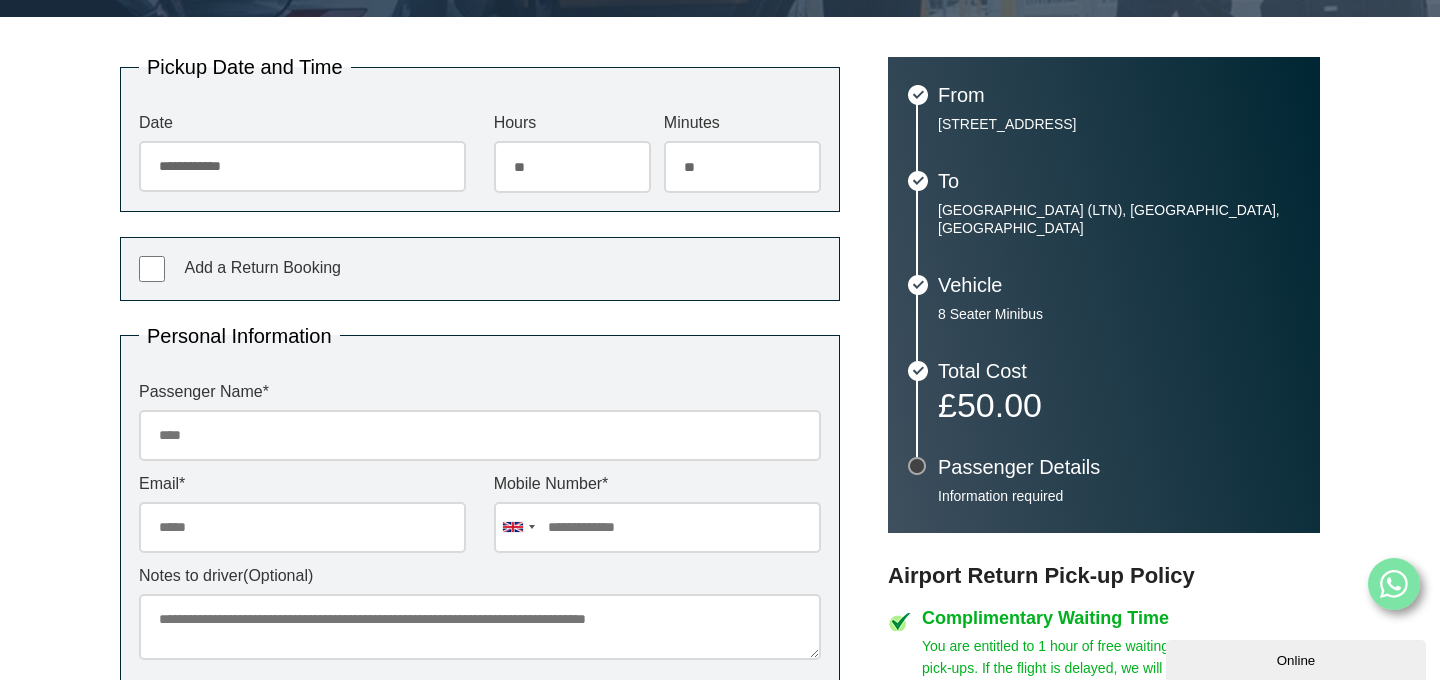 scroll, scrollTop: 0, scrollLeft: 0, axis: both 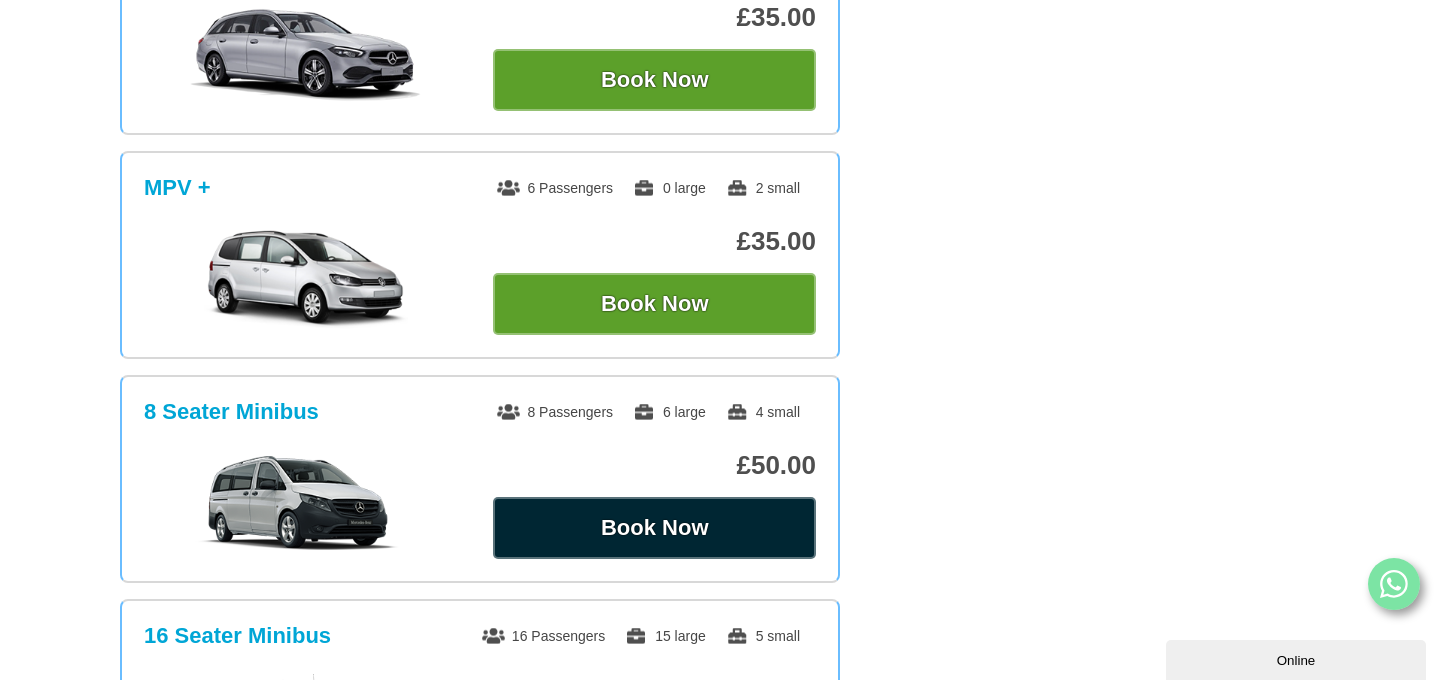 click on "Book Now" at bounding box center (654, 528) 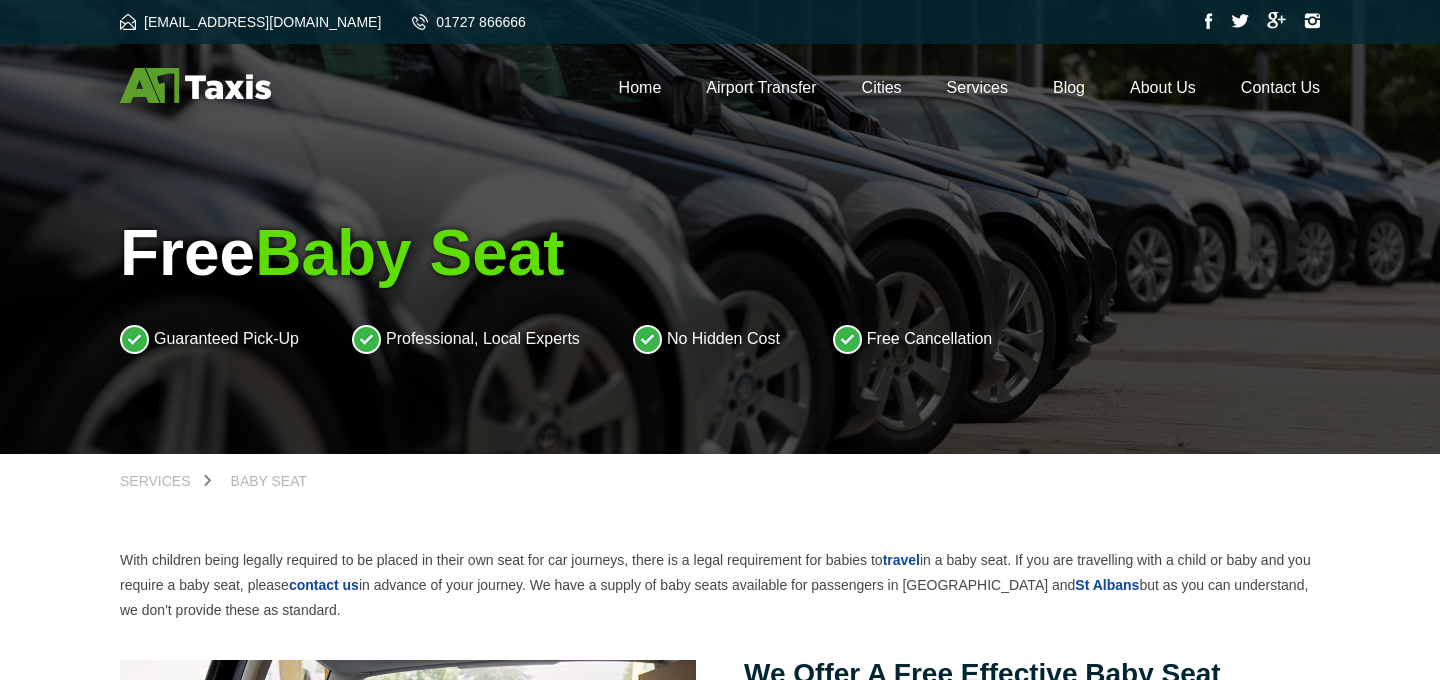 scroll, scrollTop: 0, scrollLeft: 0, axis: both 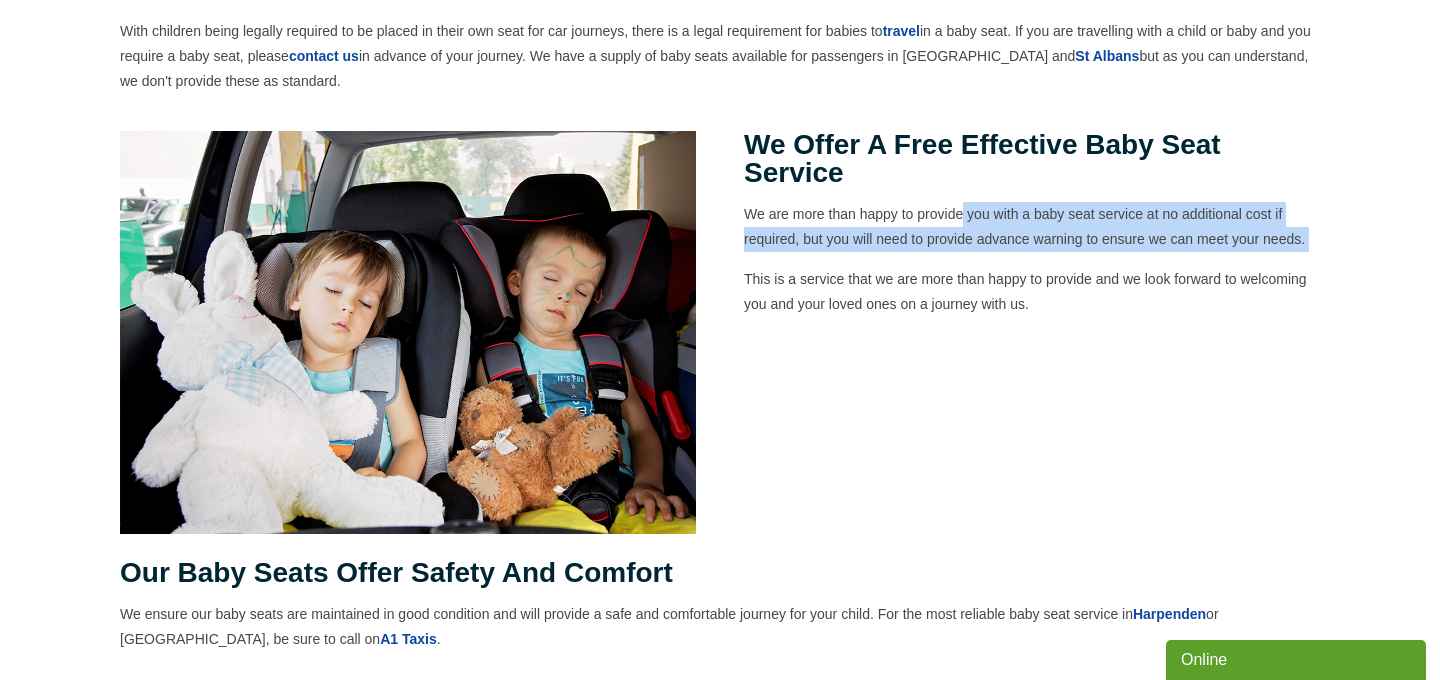 drag, startPoint x: 866, startPoint y: 221, endPoint x: 1184, endPoint y: 263, distance: 320.7616 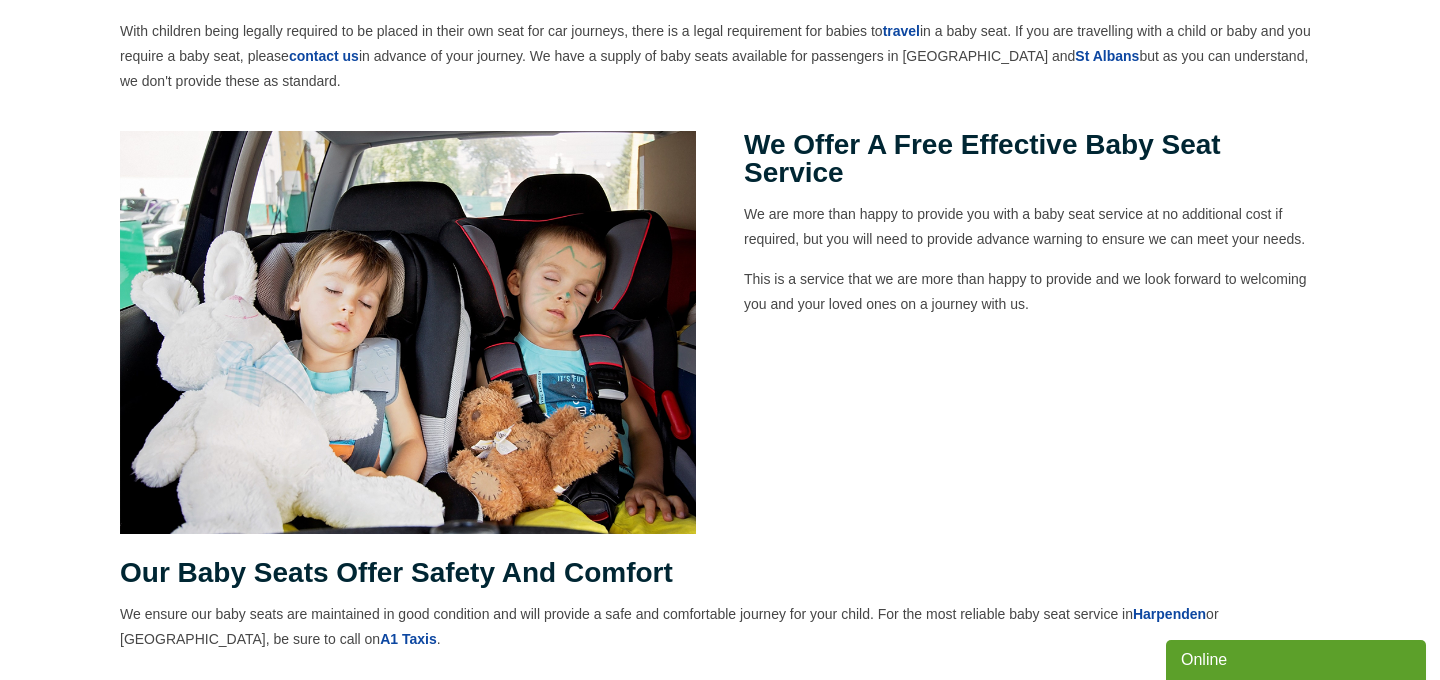 drag, startPoint x: 1182, startPoint y: 213, endPoint x: 1264, endPoint y: 239, distance: 86.023254 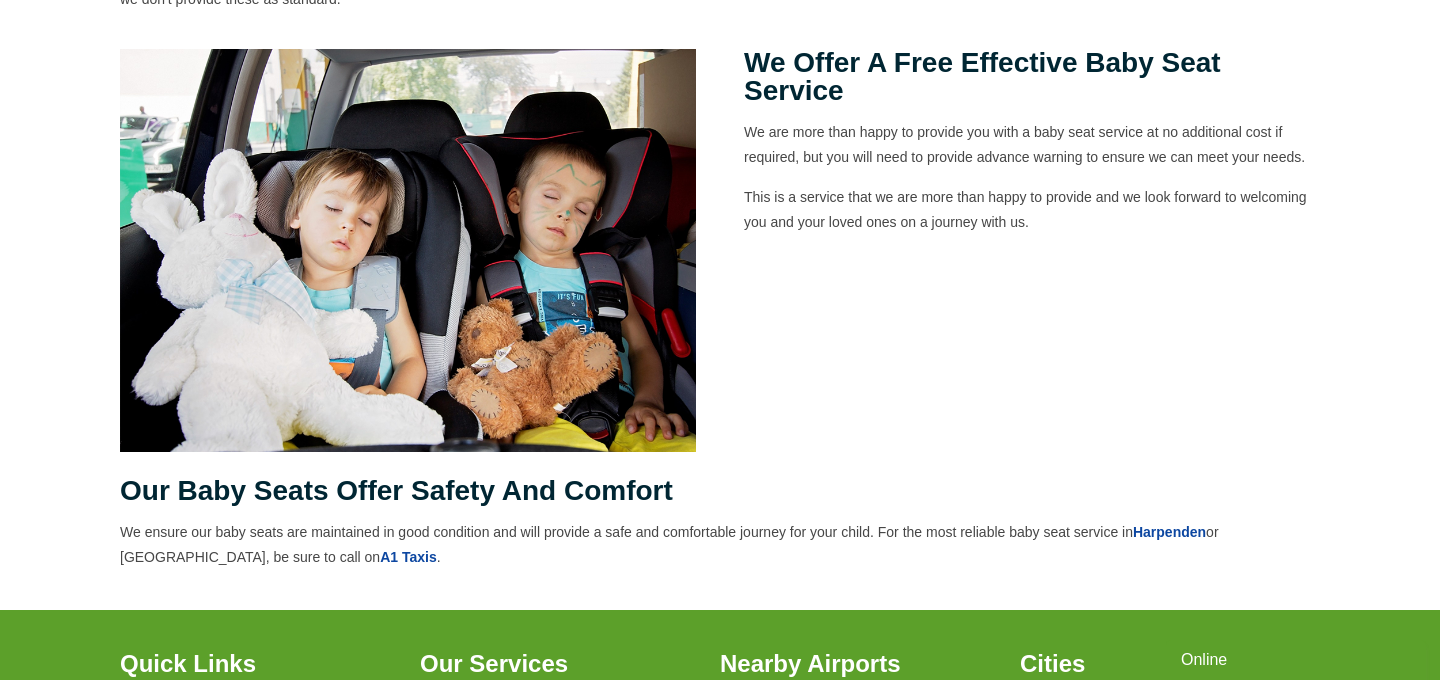 scroll, scrollTop: 652, scrollLeft: 0, axis: vertical 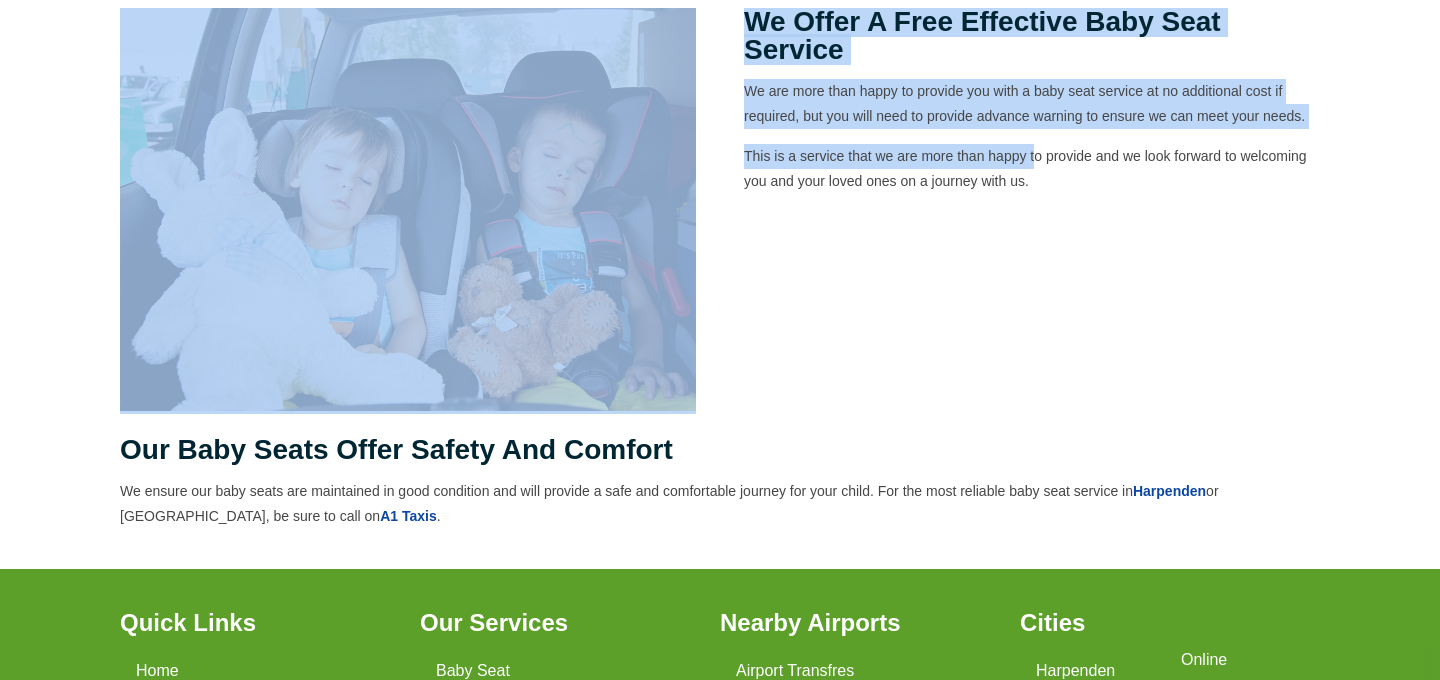 drag, startPoint x: 938, startPoint y: 161, endPoint x: 1170, endPoint y: 219, distance: 239.14012 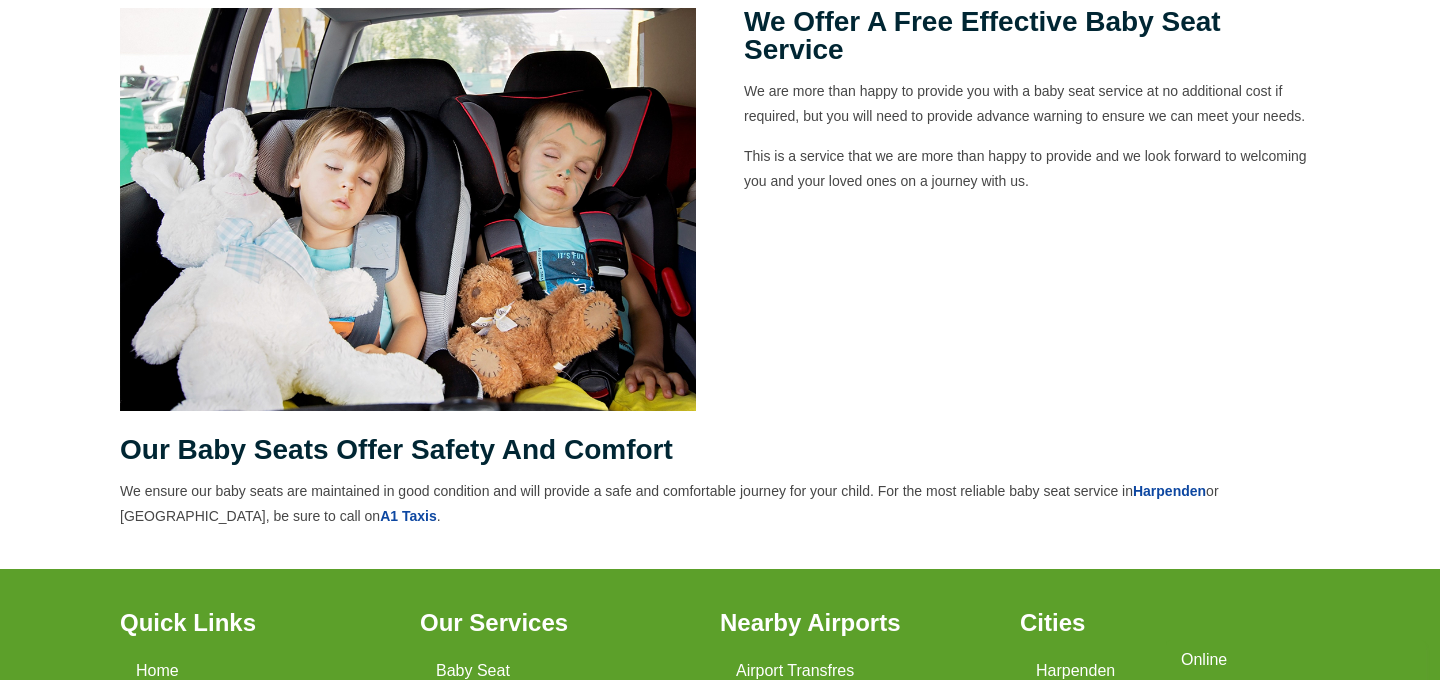click on "We offer a free effective baby seat service
We are more than happy to provide you with a baby seat service at no additional cost if required,
but you will need to provide advance warning to ensure we can meet your needs.
This is a service that we are more than happy to provide and we look forward to welcoming you and your loved ones
on a journey with us." at bounding box center (720, 211) 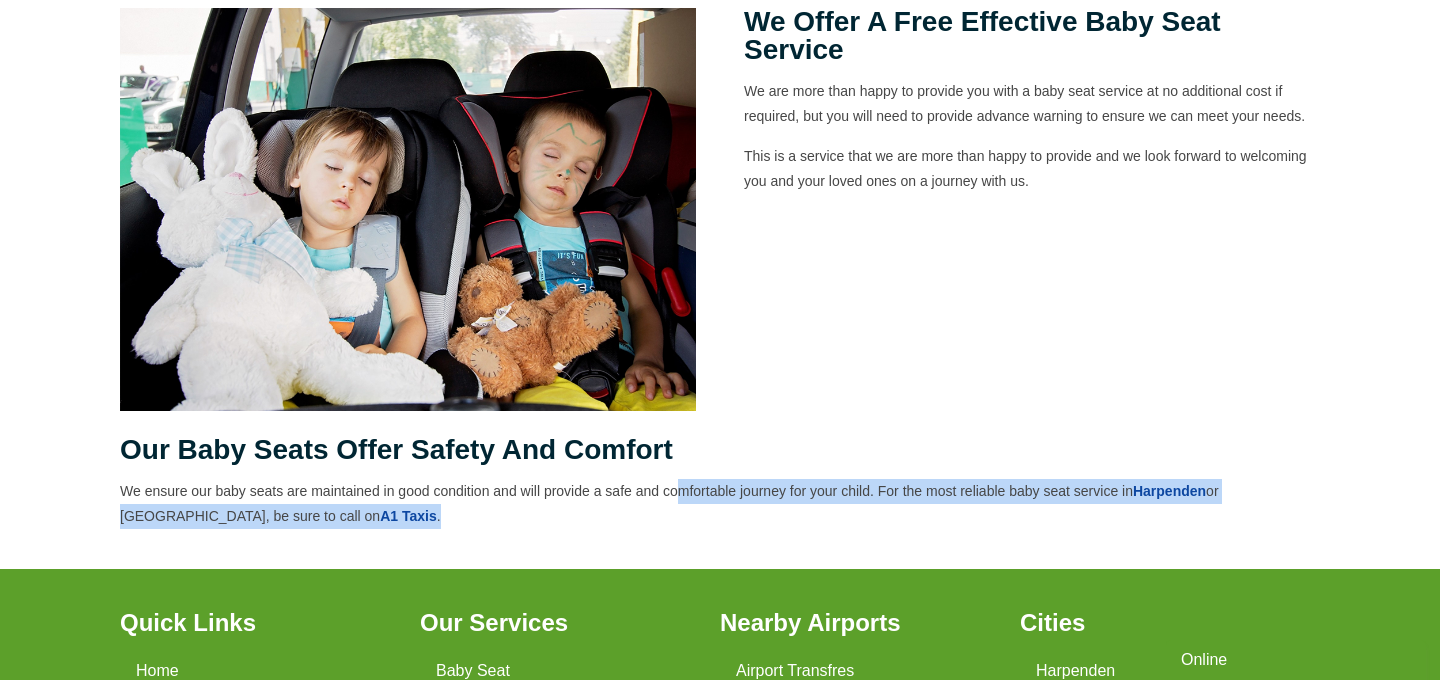drag, startPoint x: 590, startPoint y: 489, endPoint x: 752, endPoint y: 551, distance: 173.45892 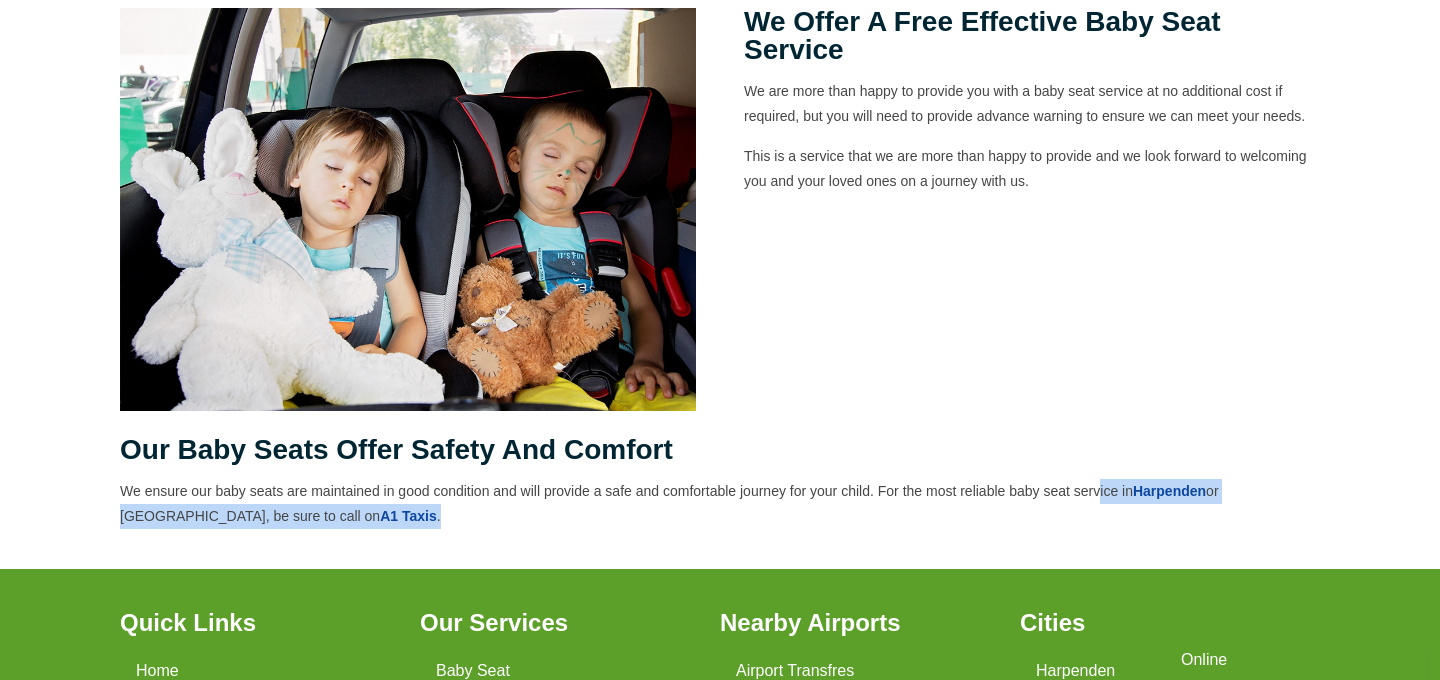 drag, startPoint x: 1012, startPoint y: 480, endPoint x: 1044, endPoint y: 530, distance: 59.36329 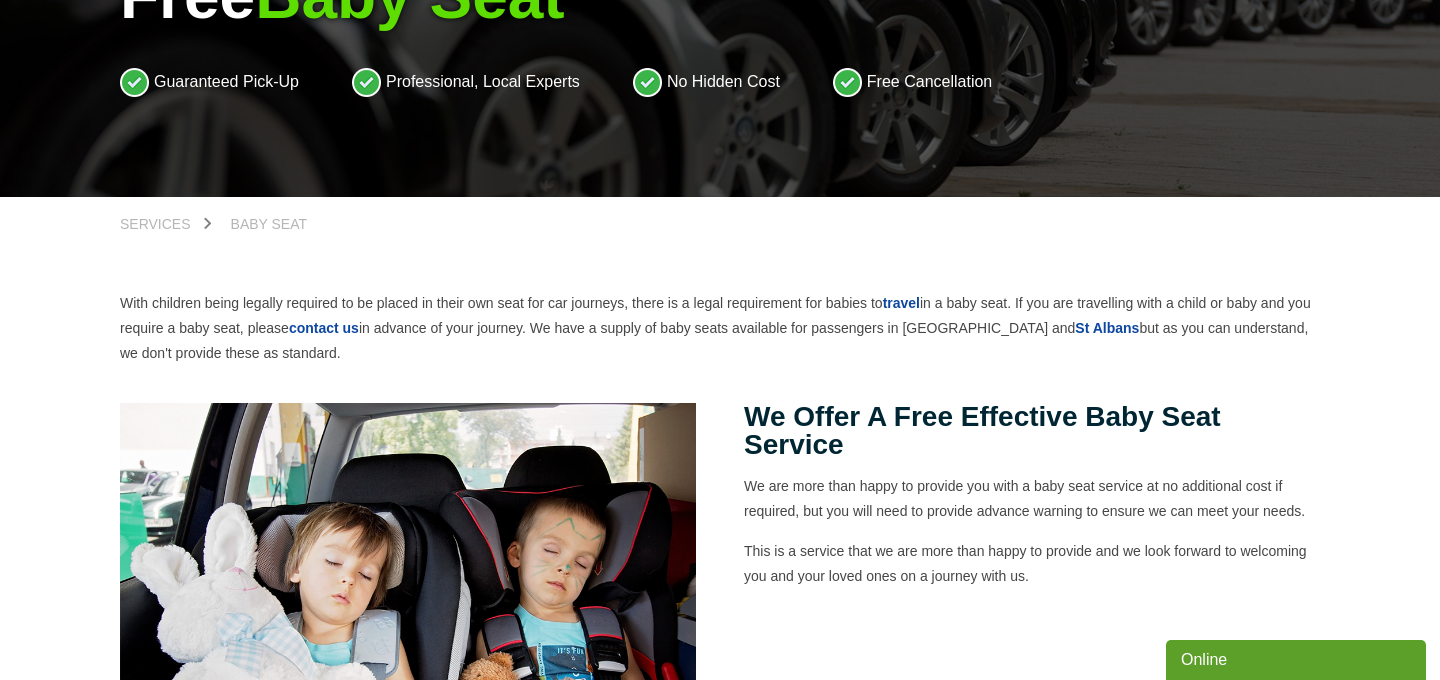 scroll, scrollTop: 250, scrollLeft: 0, axis: vertical 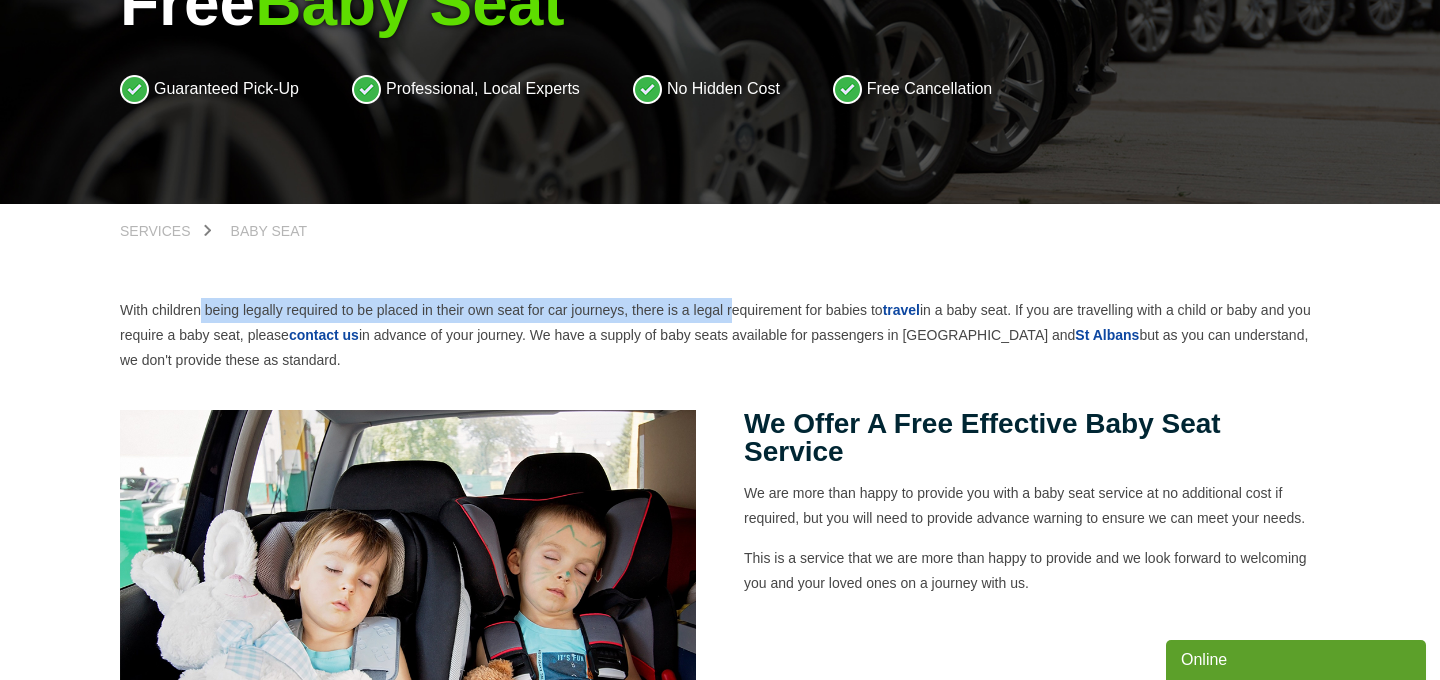 drag, startPoint x: 124, startPoint y: 307, endPoint x: 726, endPoint y: 318, distance: 602.10046 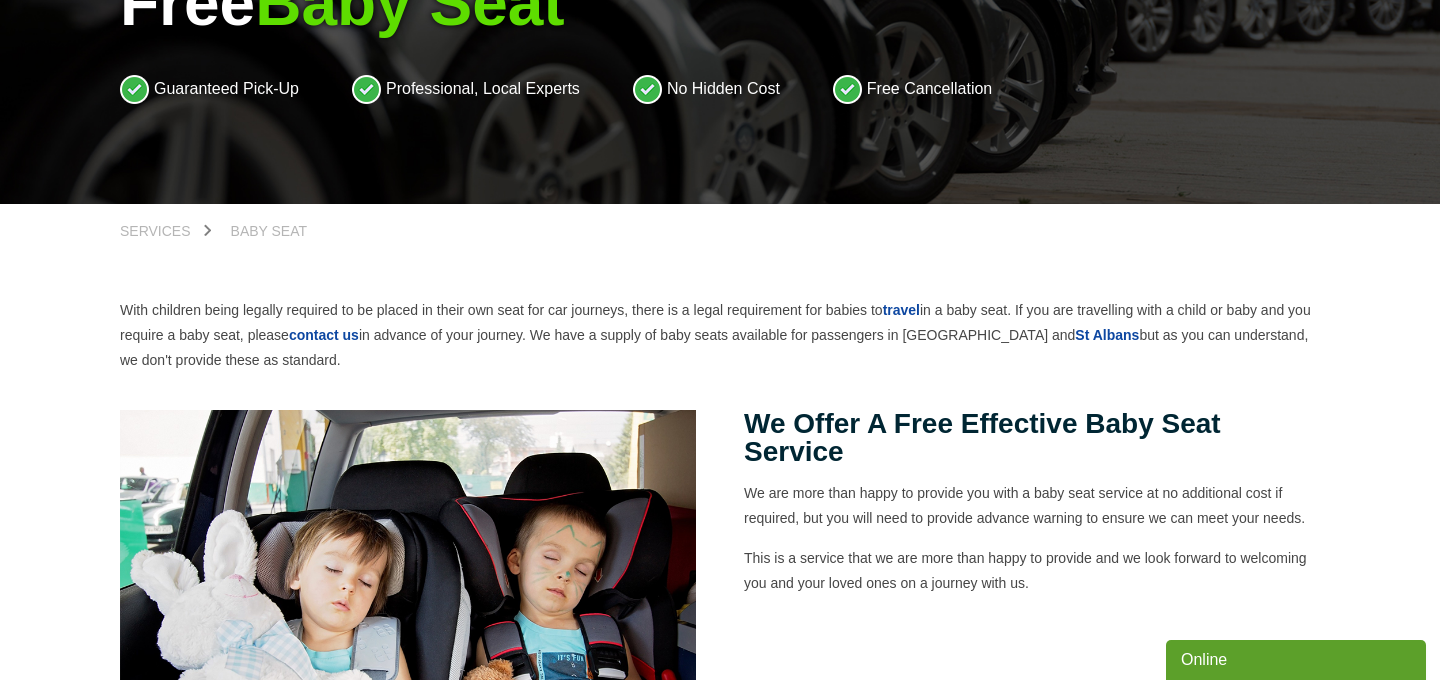 click on "With children being legally required to be placed in their own seat for car journeys, there is a legal
requirement for babies to  travel  in a baby seat. If you are travelling with a child or baby and you
require a baby seat, please  contact us  in advance of your journey. We have a supply of baby seats
available for passengers in Harpenden and  St Albans  but as you can understand, we don't provide
these as standard." at bounding box center [720, 335] 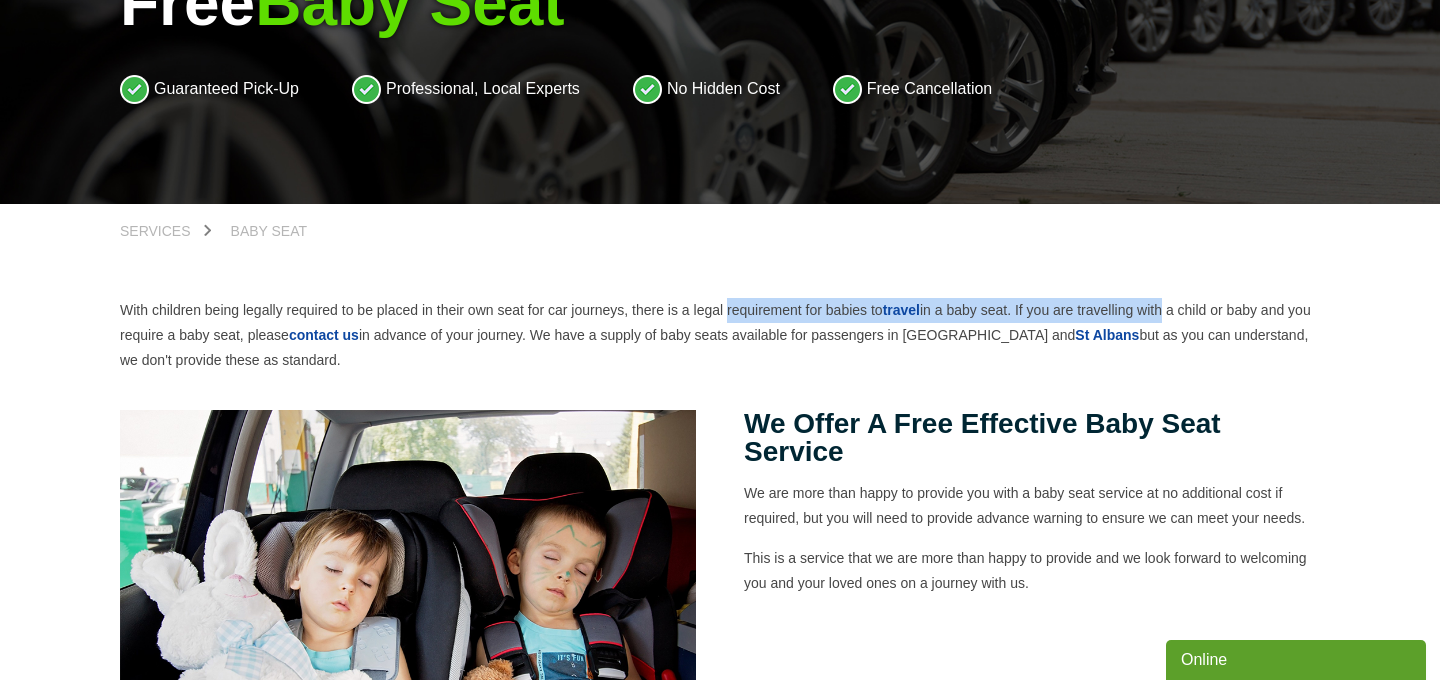 drag, startPoint x: 655, startPoint y: 314, endPoint x: 1162, endPoint y: 321, distance: 507.0483 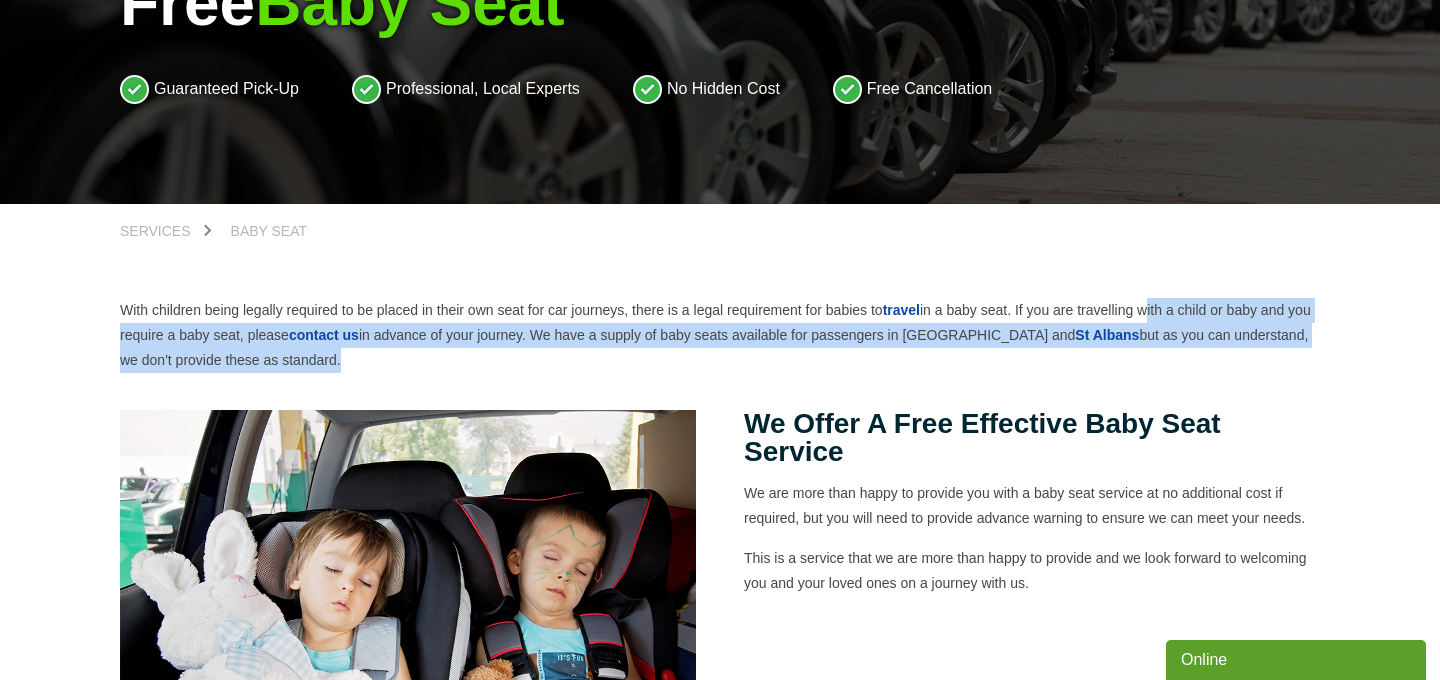 drag, startPoint x: 1154, startPoint y: 310, endPoint x: 1371, endPoint y: 354, distance: 221.4159 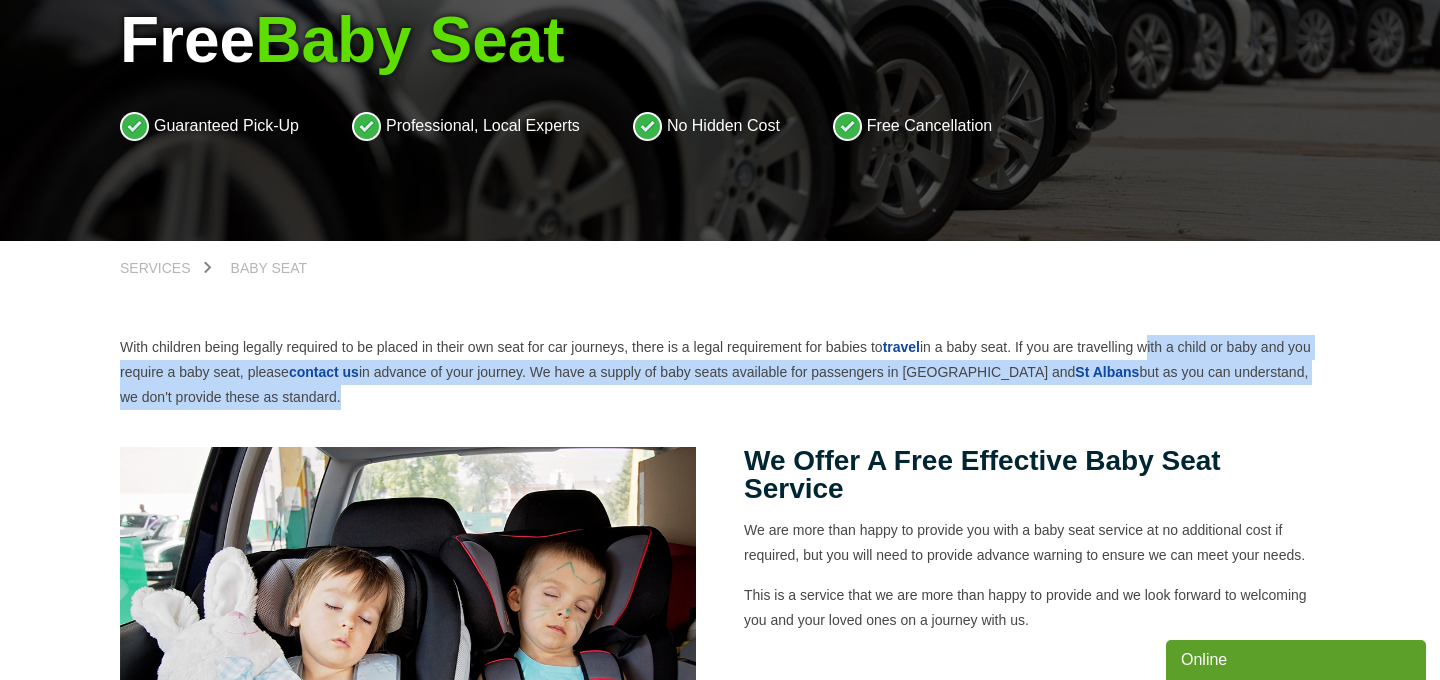 scroll, scrollTop: 248, scrollLeft: 0, axis: vertical 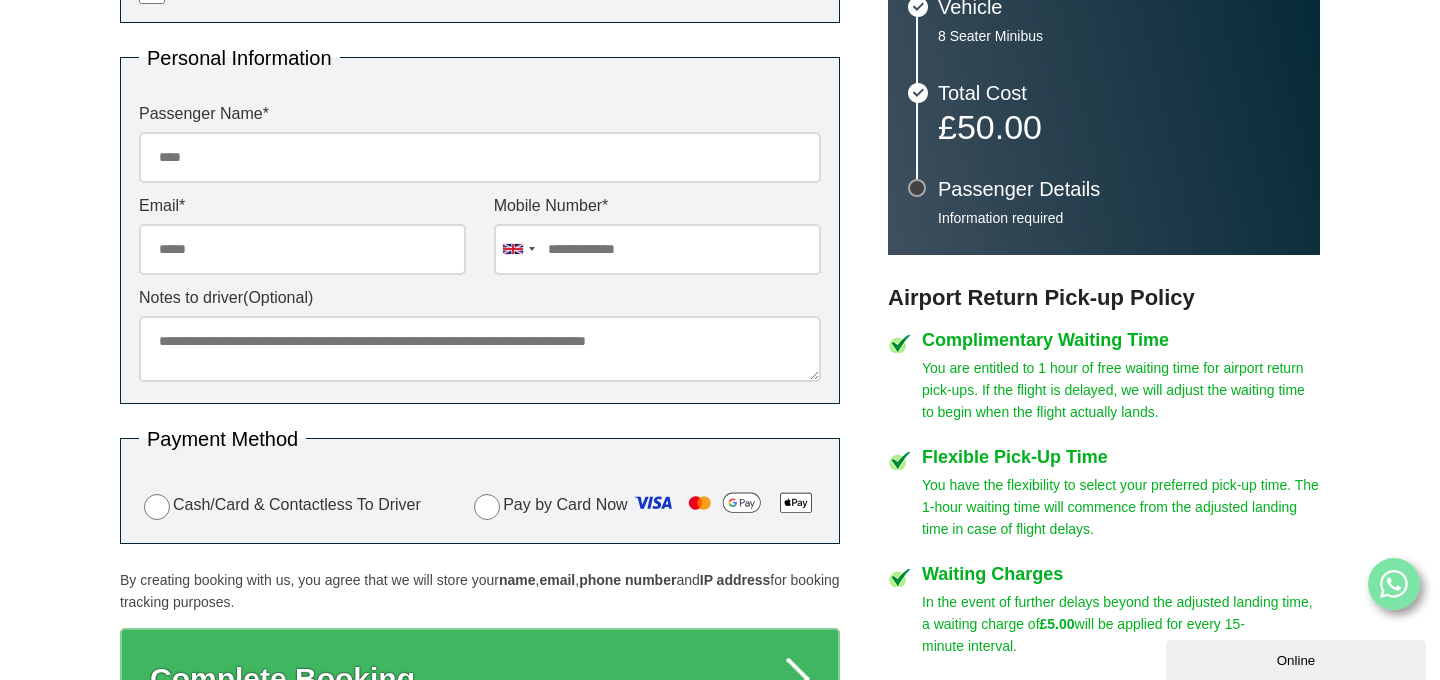 drag, startPoint x: 1200, startPoint y: 568, endPoint x: 1244, endPoint y: 627, distance: 73.60027 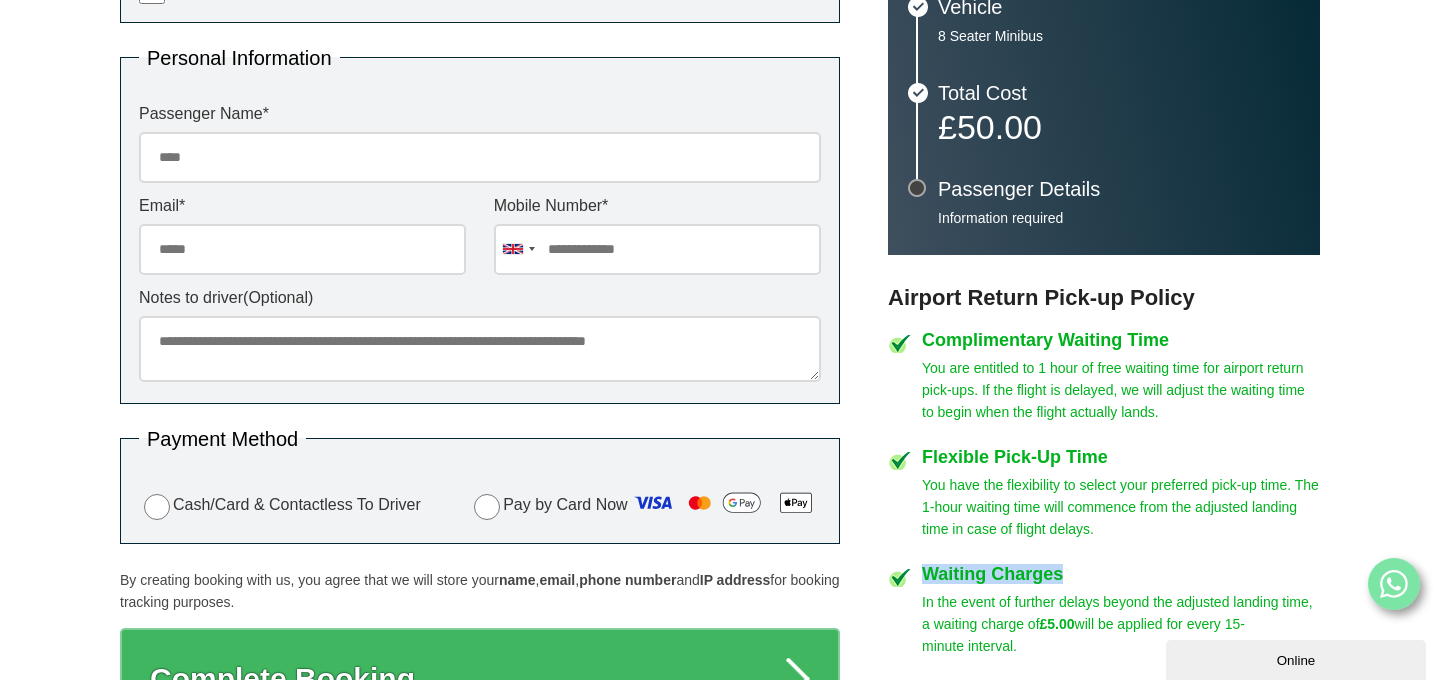 drag, startPoint x: 1035, startPoint y: 453, endPoint x: 1073, endPoint y: 504, distance: 63.600315 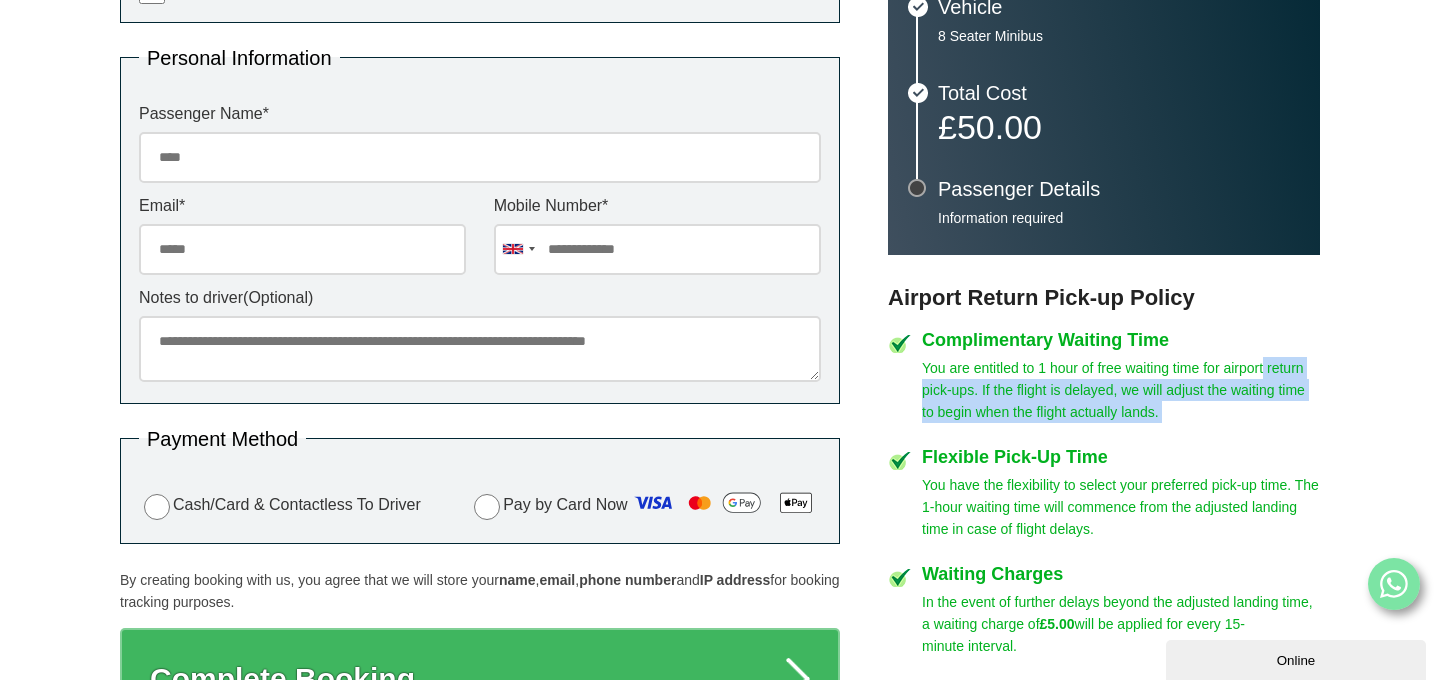 drag, startPoint x: 1049, startPoint y: 359, endPoint x: 1077, endPoint y: 417, distance: 64.40497 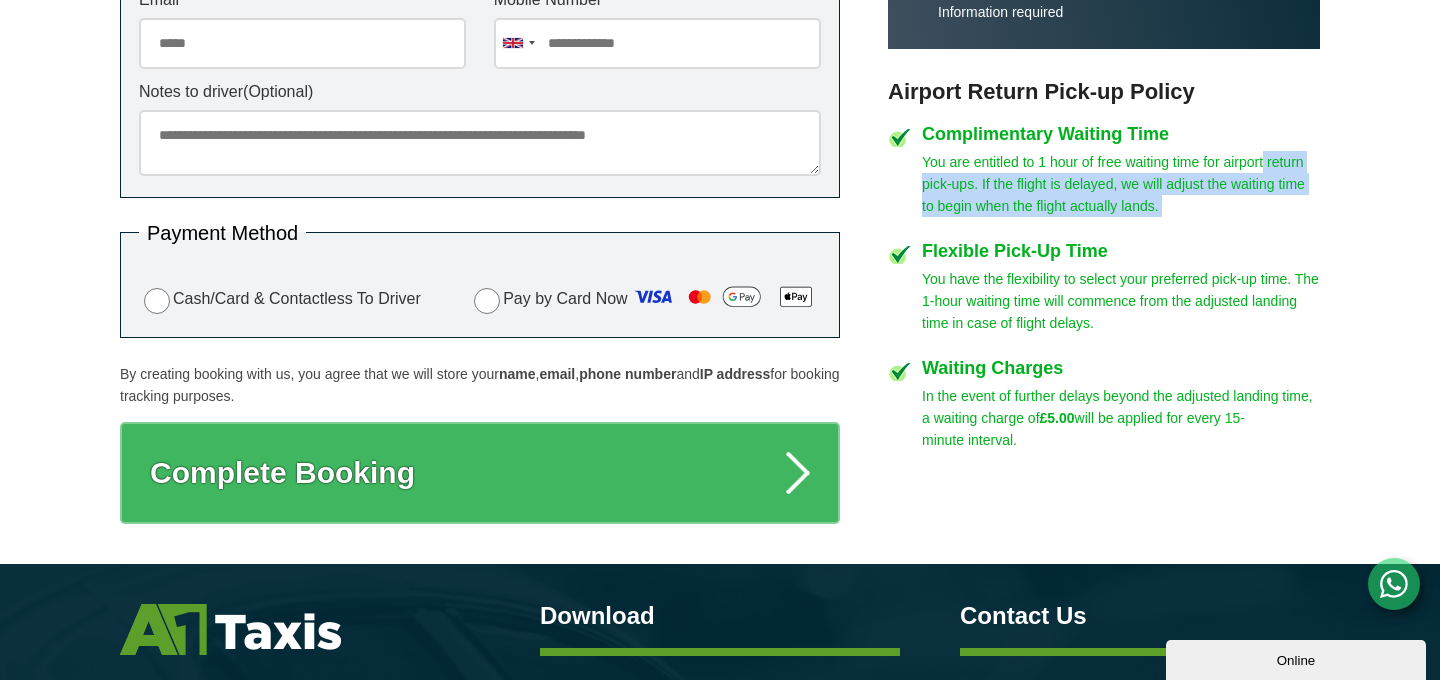 scroll, scrollTop: 909, scrollLeft: 0, axis: vertical 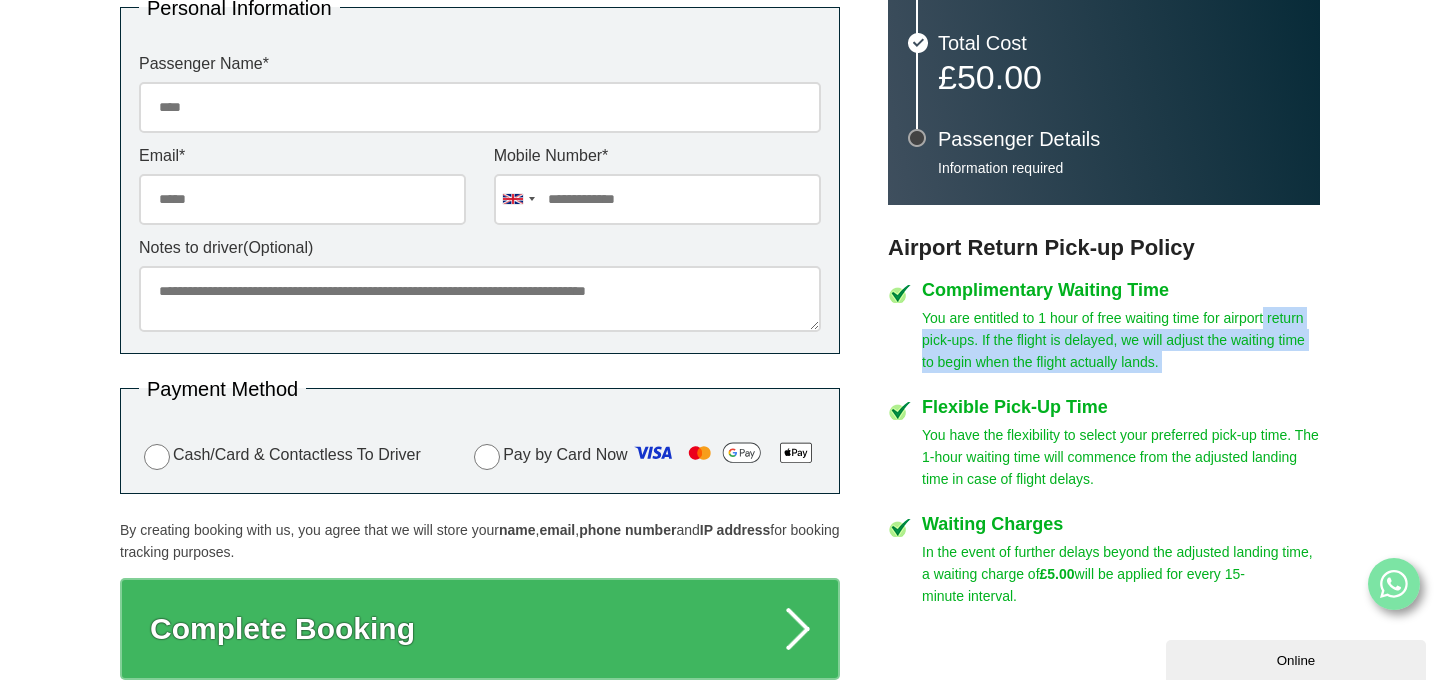 click on "You are entitled to 1 hour of free waiting time for airport
return pick-ups. If the flight is delayed, we will adjust the waiting
time to begin when the flight actually lands." at bounding box center (1121, 340) 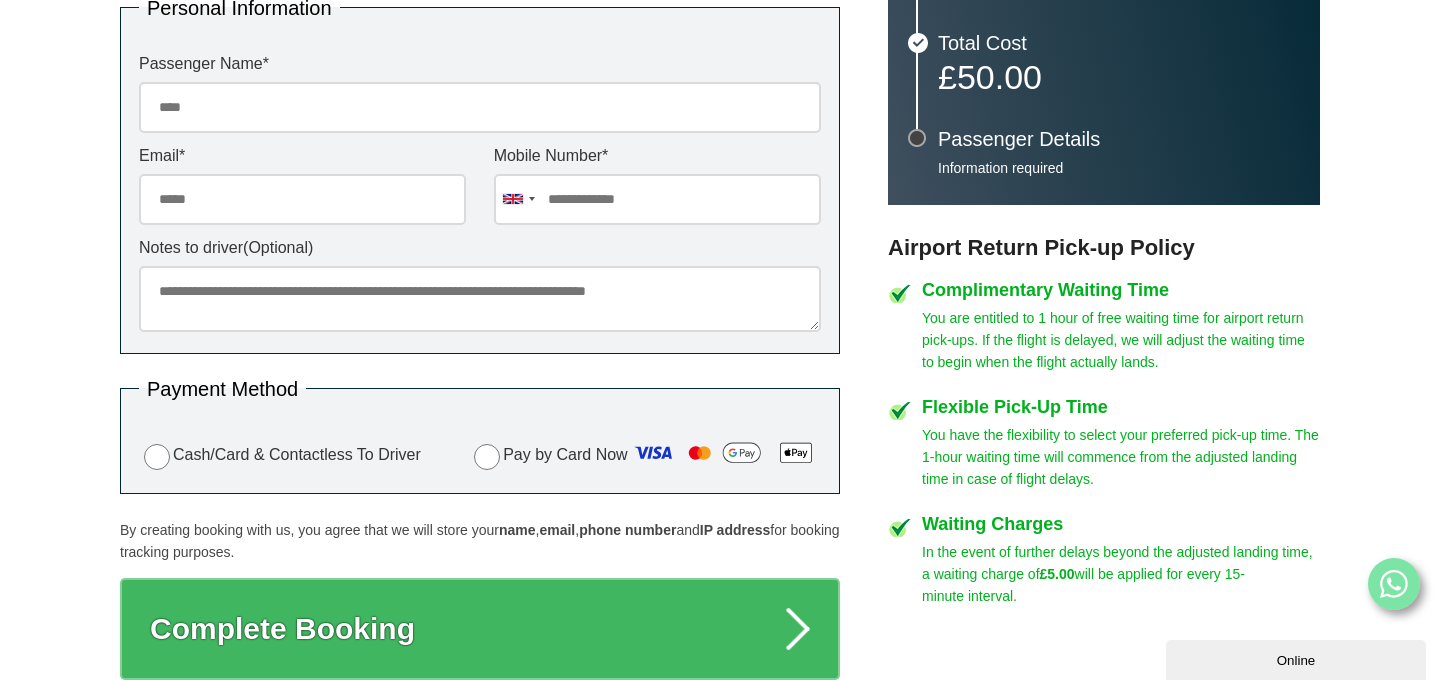 drag, startPoint x: 978, startPoint y: 291, endPoint x: 1198, endPoint y: 323, distance: 222.3151 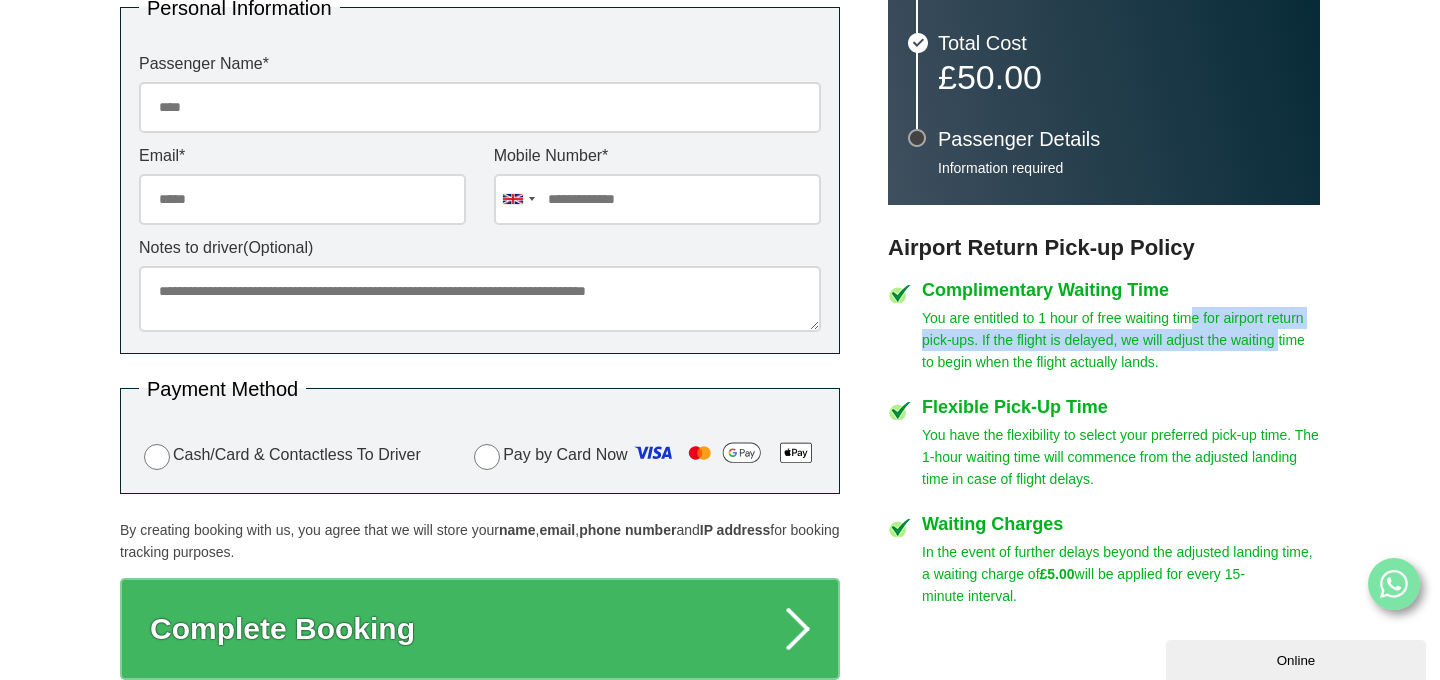 click on "You are entitled to 1 hour of free waiting time for airport
return pick-ups. If the flight is delayed, we will adjust the waiting
time to begin when the flight actually lands." at bounding box center (1121, 340) 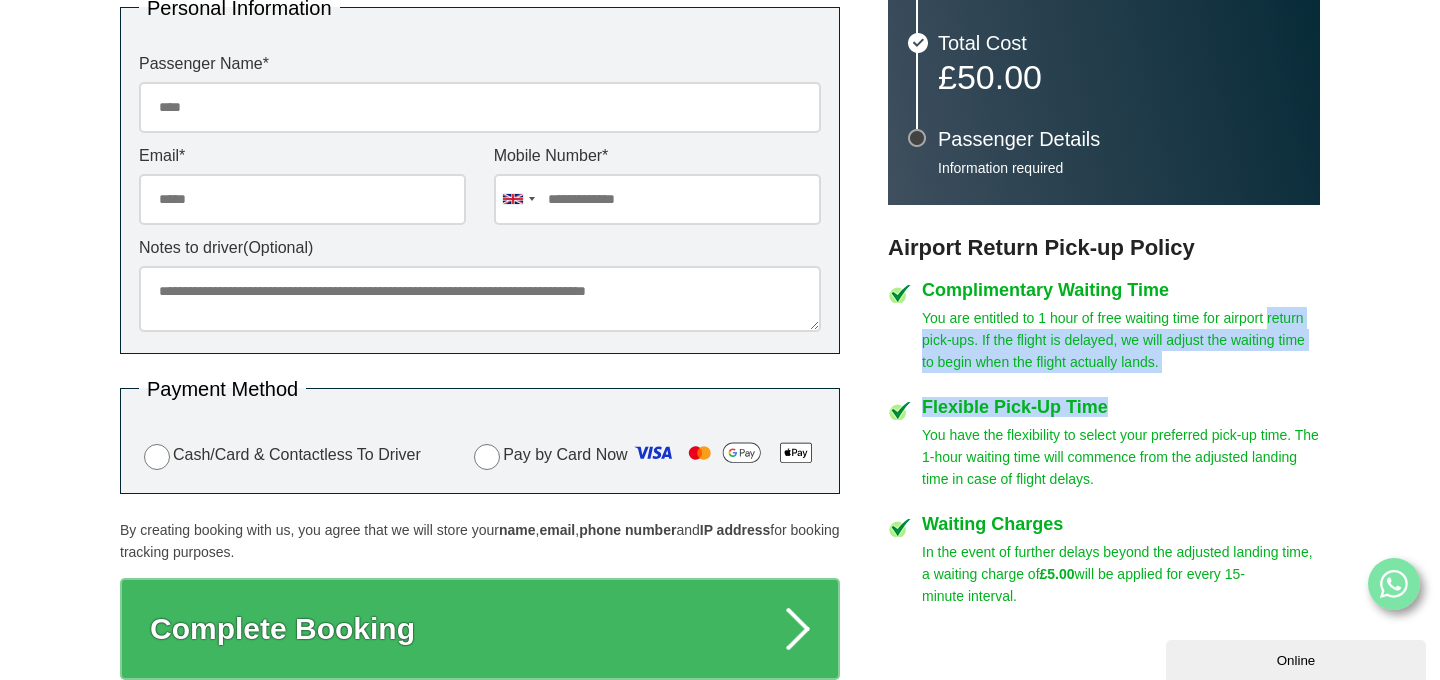 drag, startPoint x: 1179, startPoint y: 310, endPoint x: 1173, endPoint y: 383, distance: 73.24616 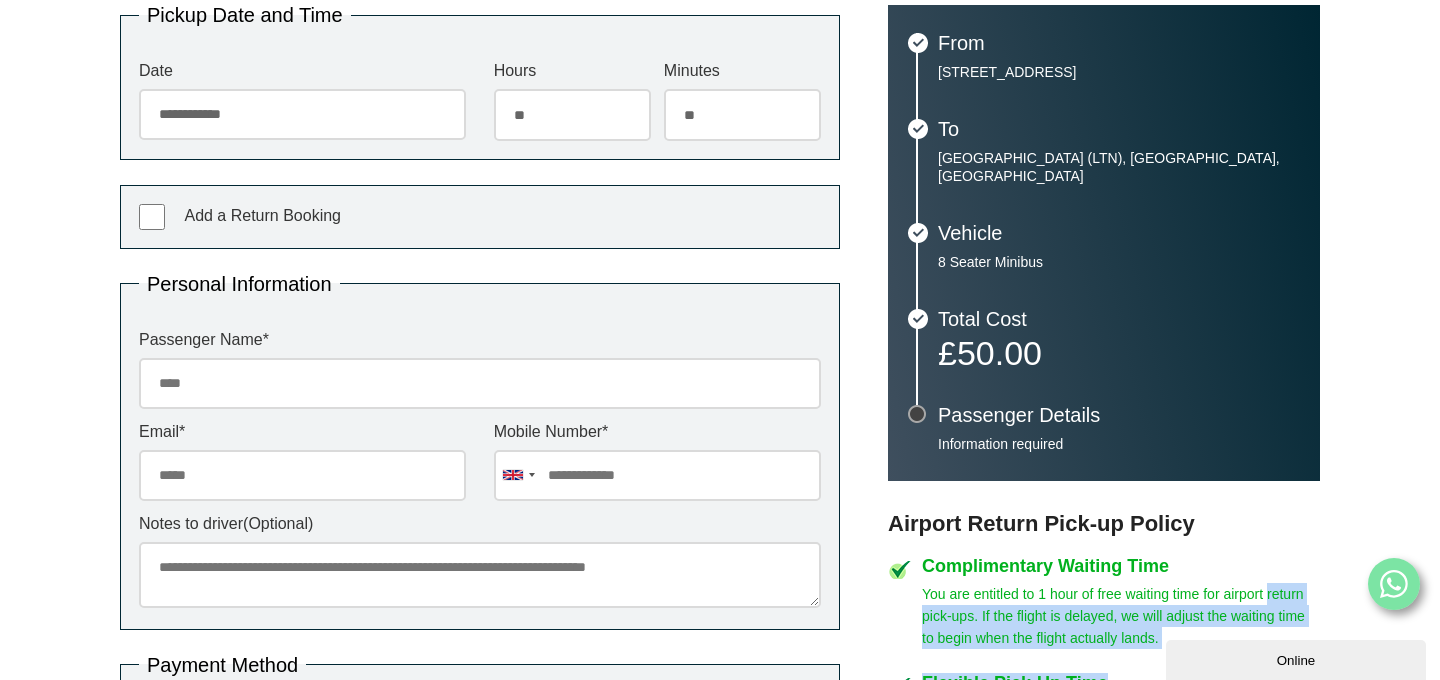 scroll, scrollTop: 0, scrollLeft: 0, axis: both 